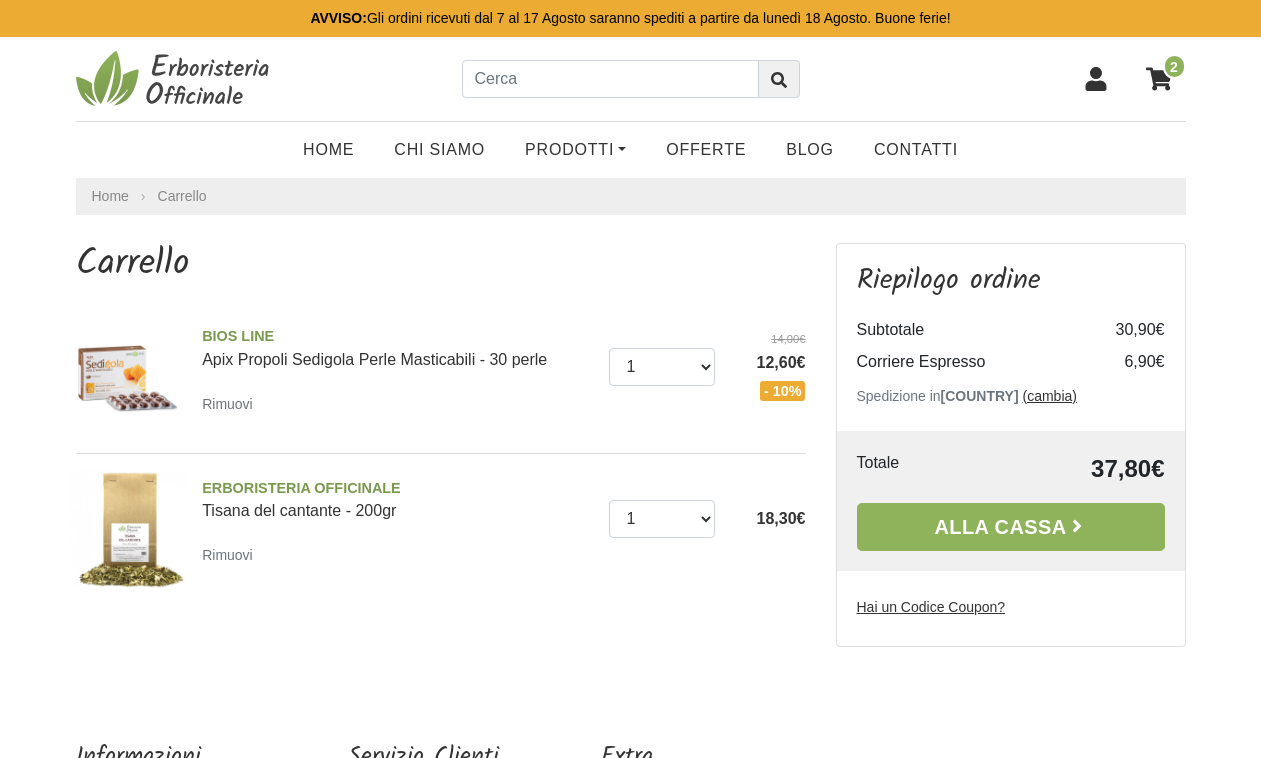 scroll, scrollTop: 0, scrollLeft: 0, axis: both 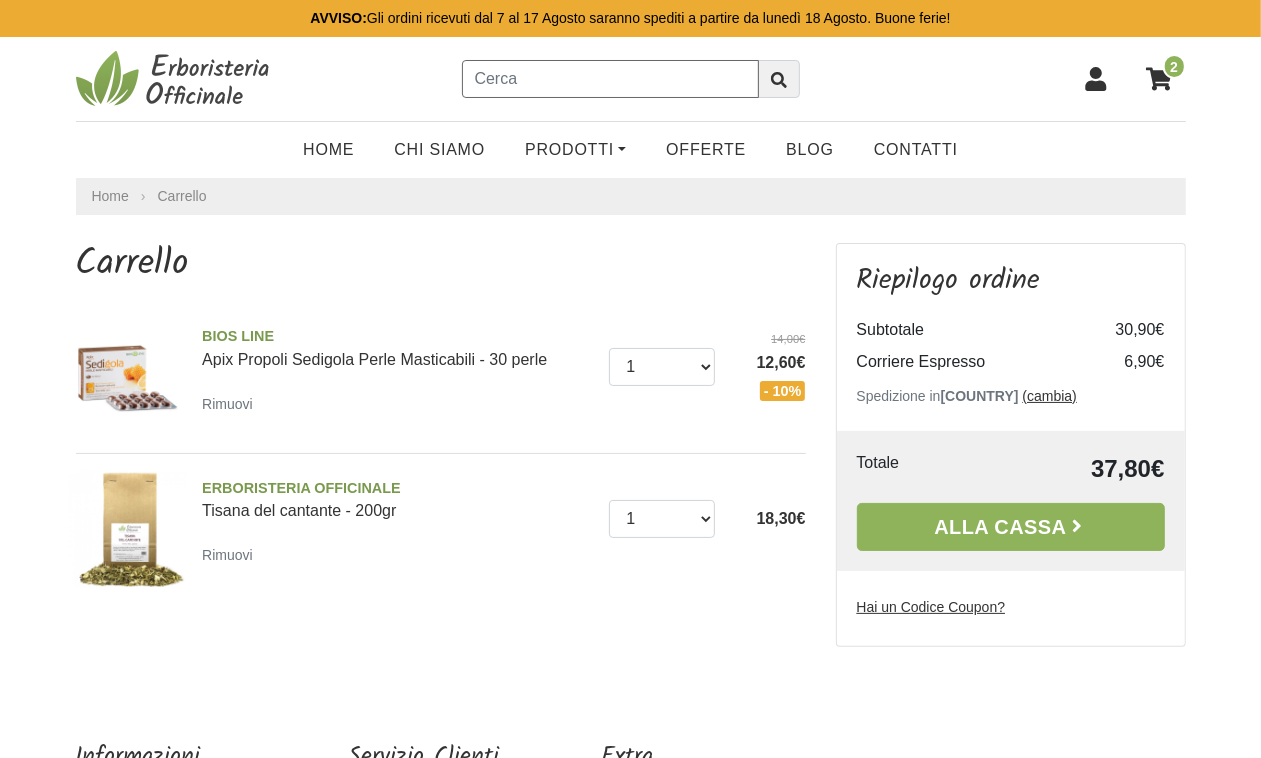 click at bounding box center (610, 79) 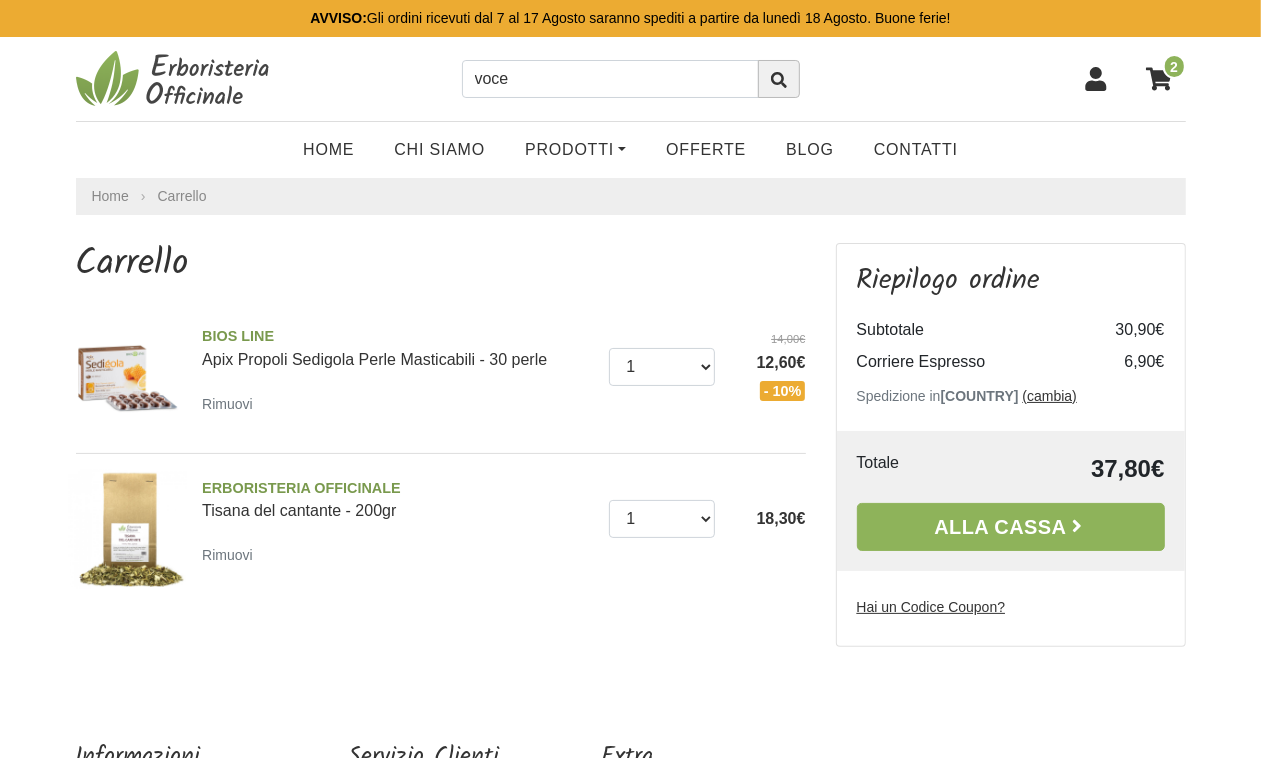 click 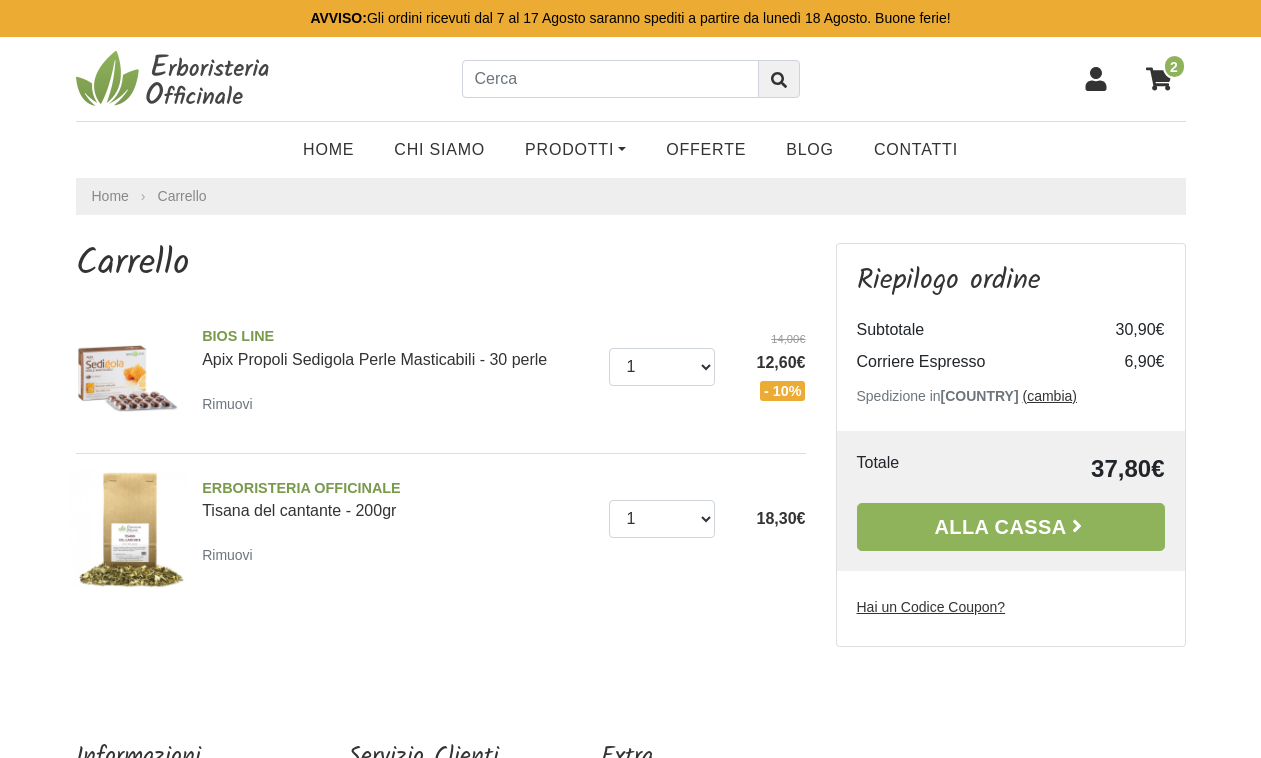 scroll, scrollTop: 0, scrollLeft: 0, axis: both 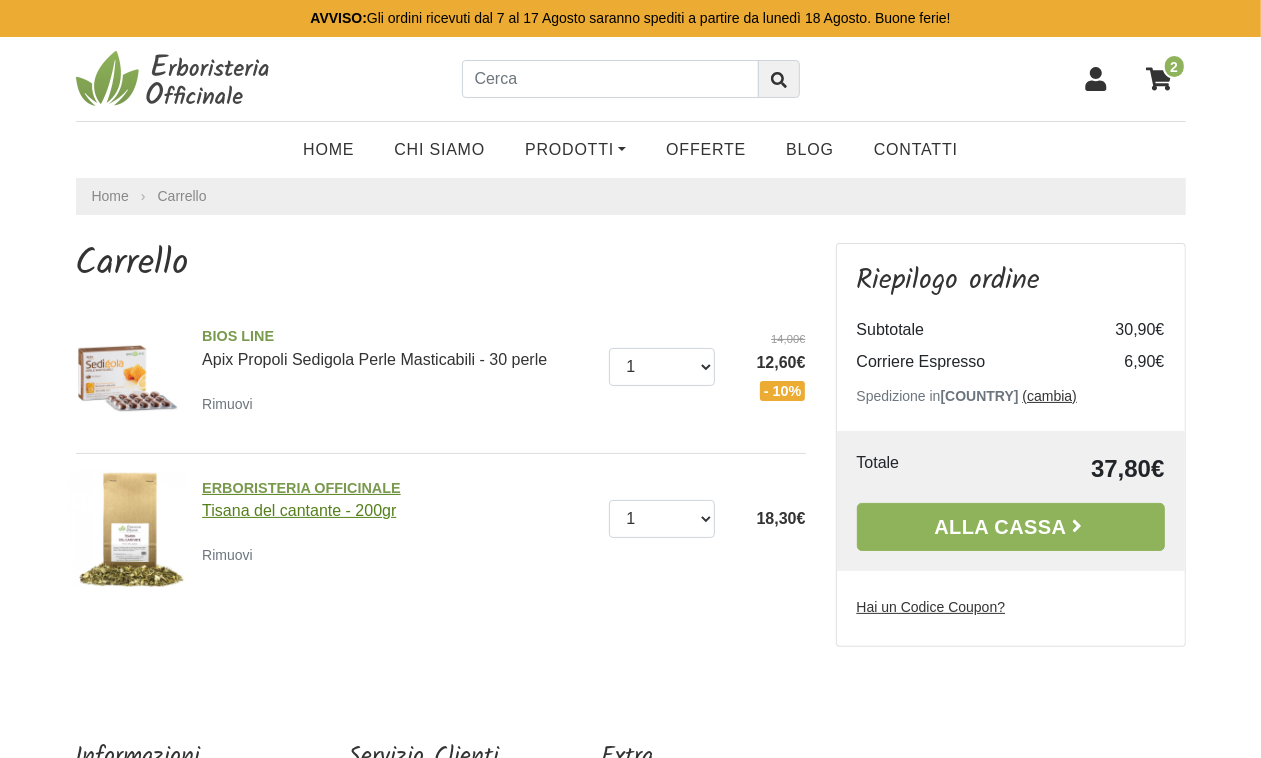 click on "ERBORISTERIA OFFICINALE                       Tisana del cantante - 200gr" at bounding box center (398, 499) 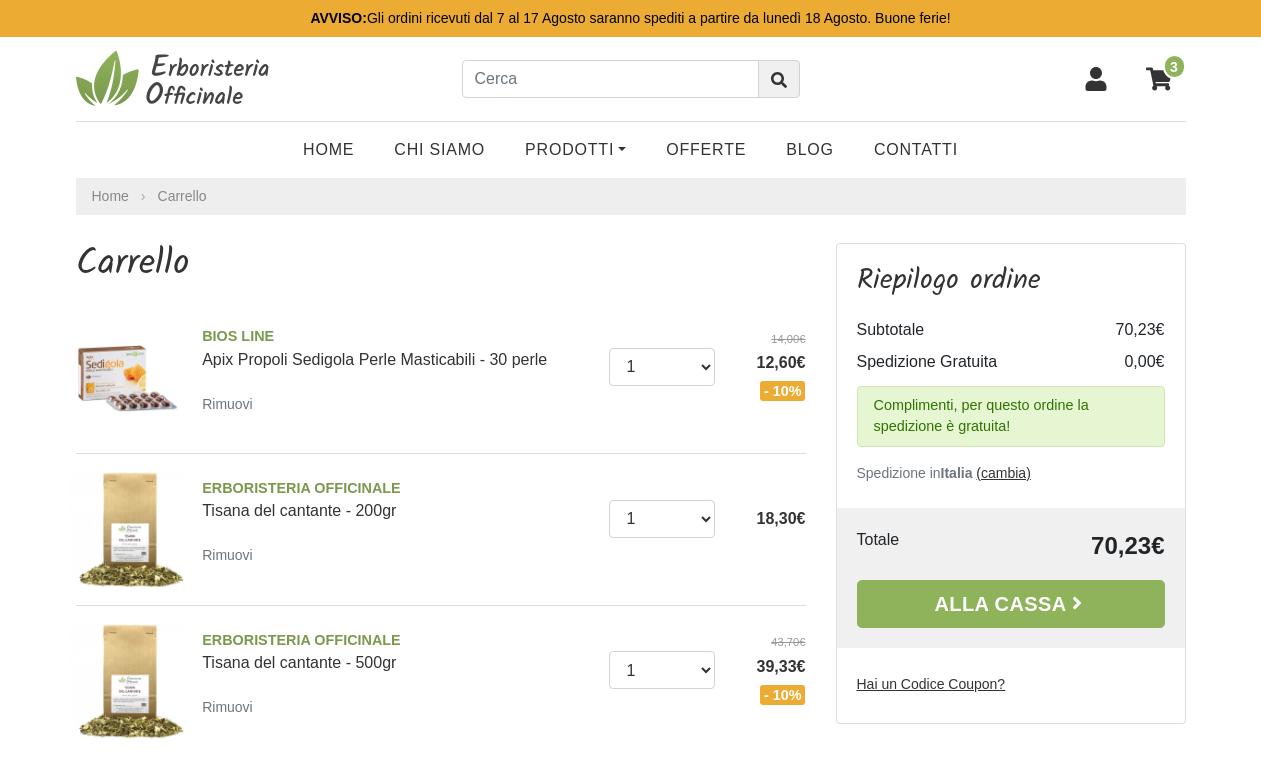 scroll, scrollTop: 0, scrollLeft: 0, axis: both 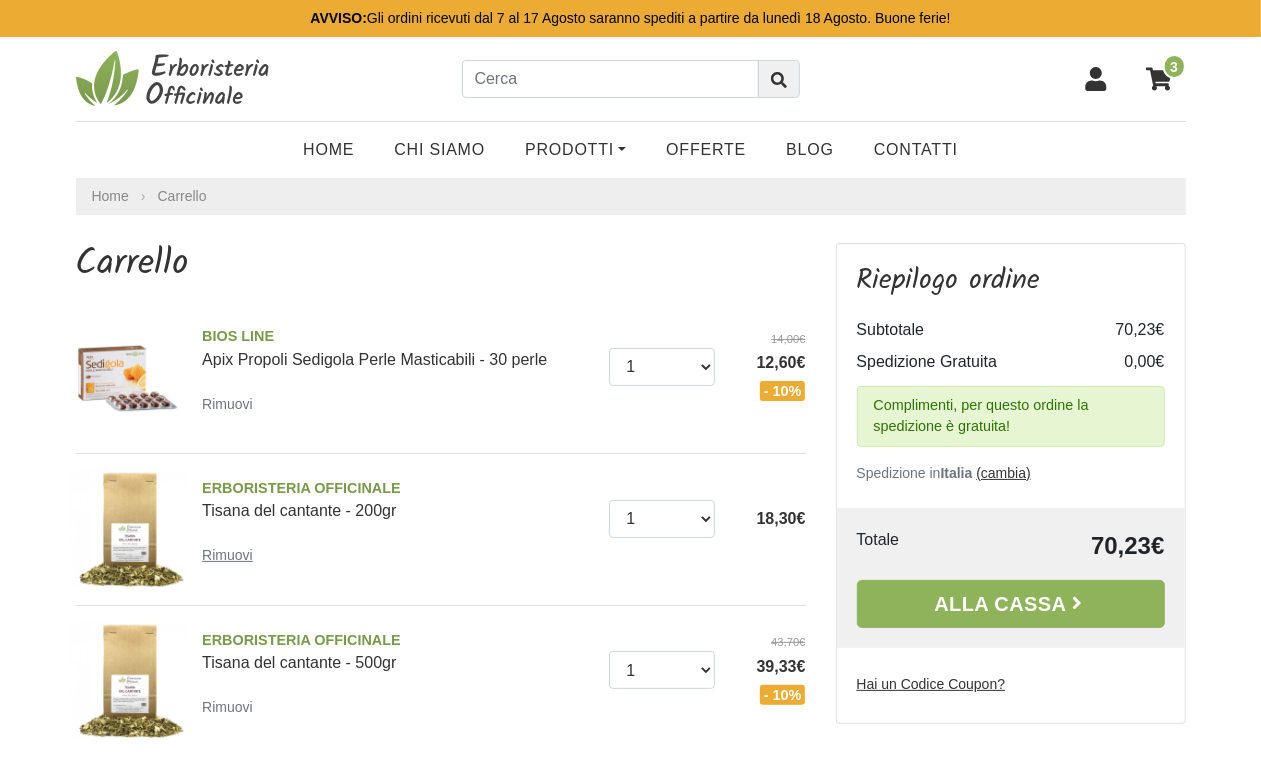 click on "Rimuovi" at bounding box center (227, 555) 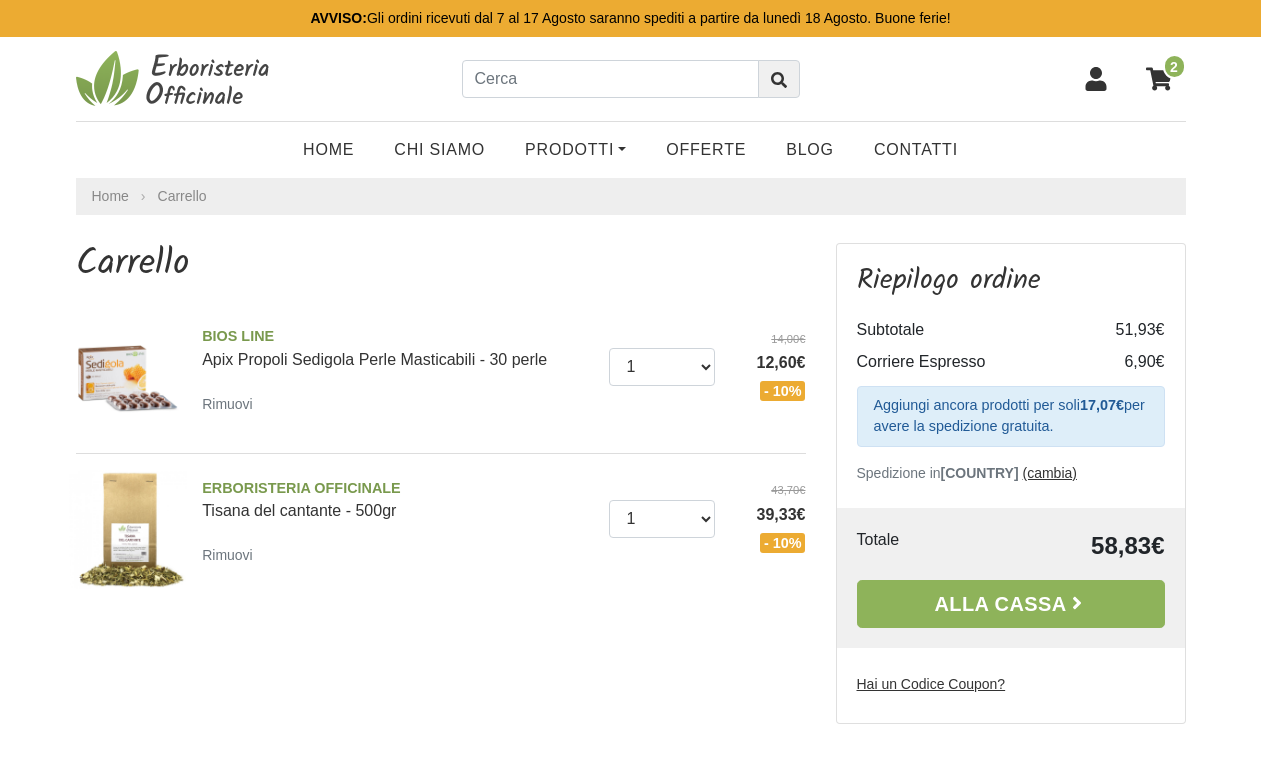 scroll, scrollTop: 0, scrollLeft: 0, axis: both 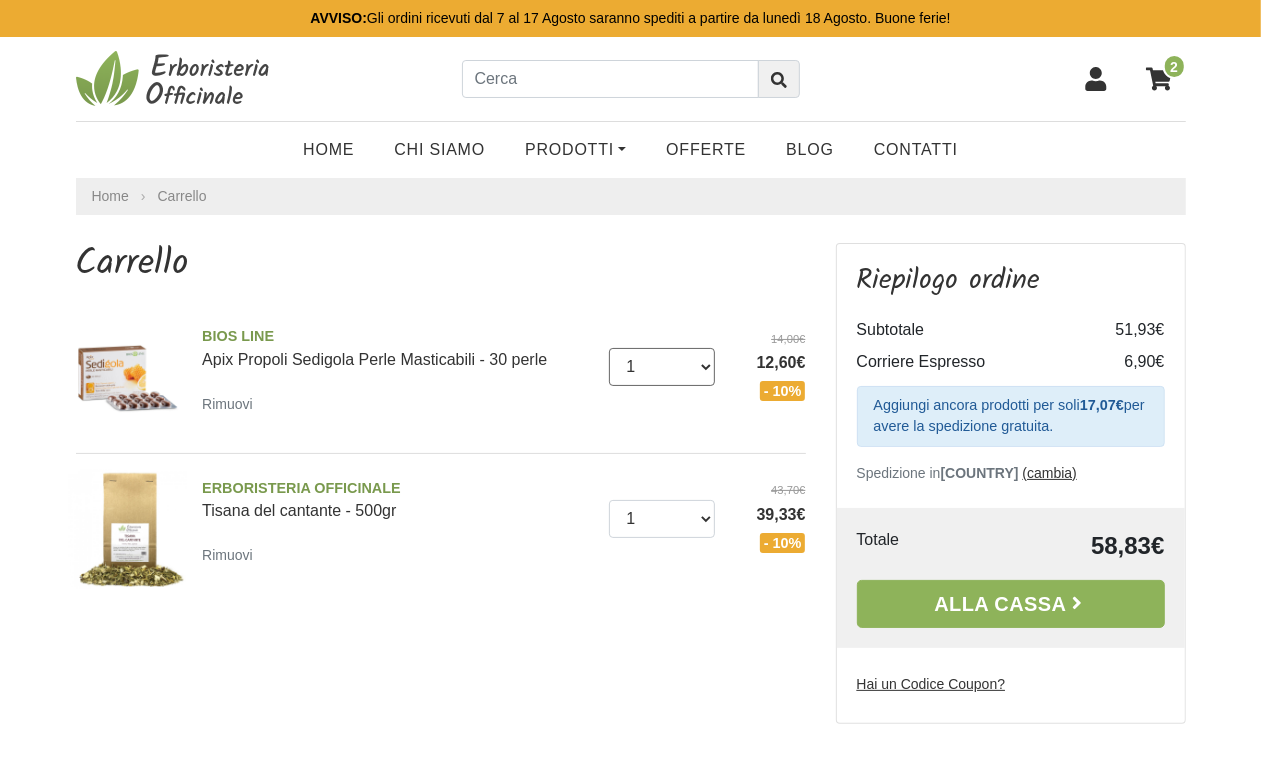 click on "0 (Rimuovi)
1
2
3
4
5
6" at bounding box center (662, 367) 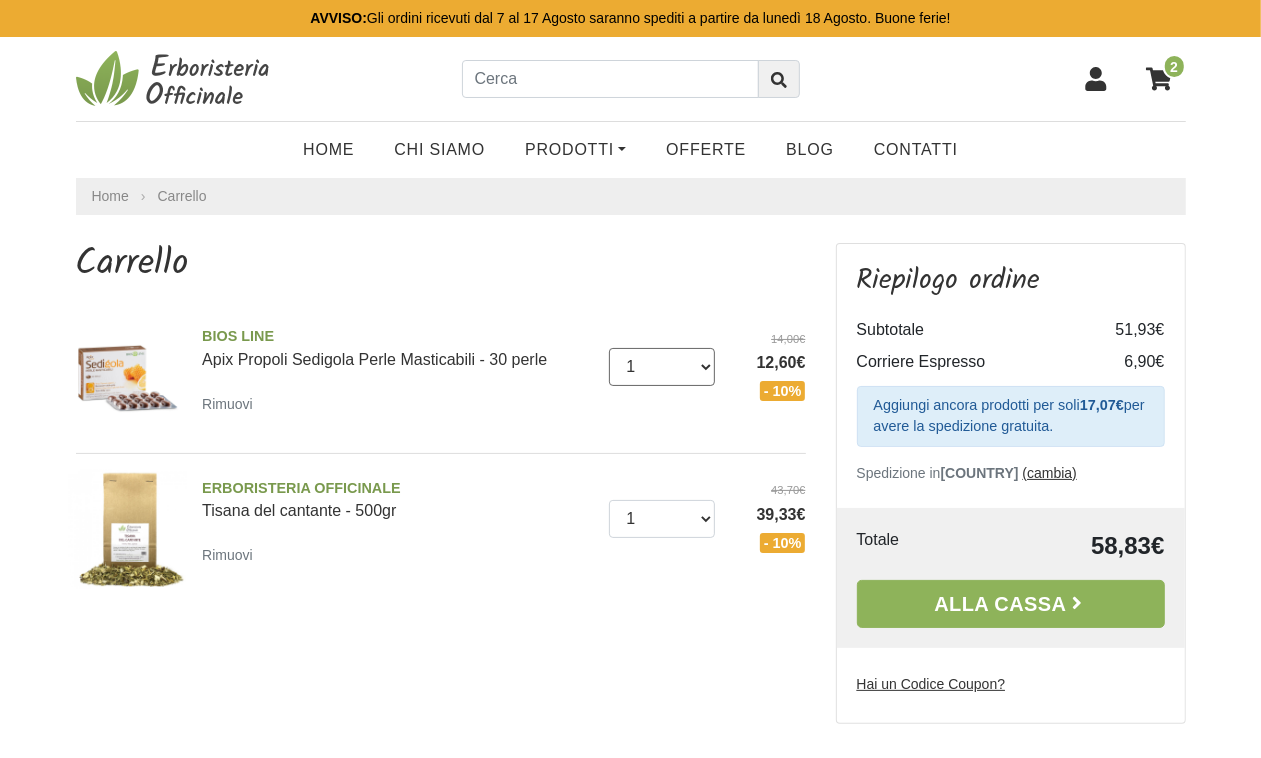 select on "2" 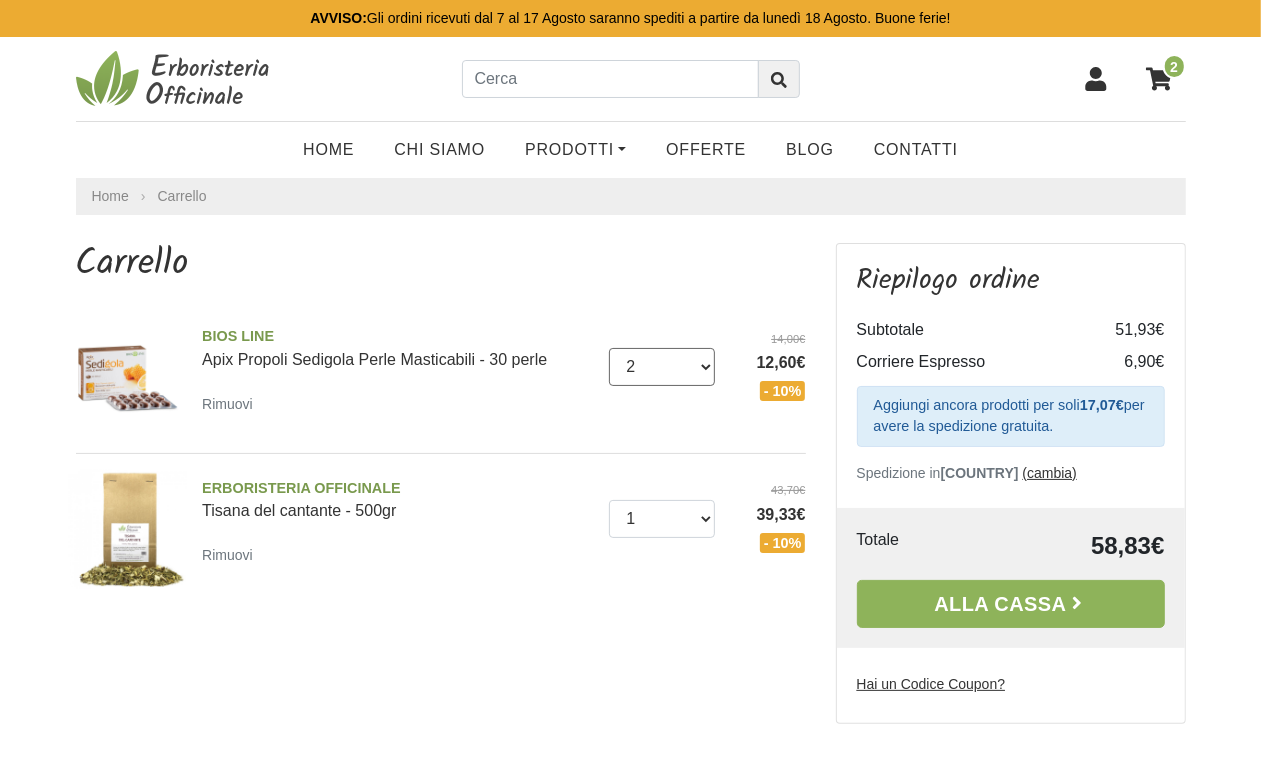 click on "0 (Rimuovi)
1
2
3
4
5
6" at bounding box center (662, 367) 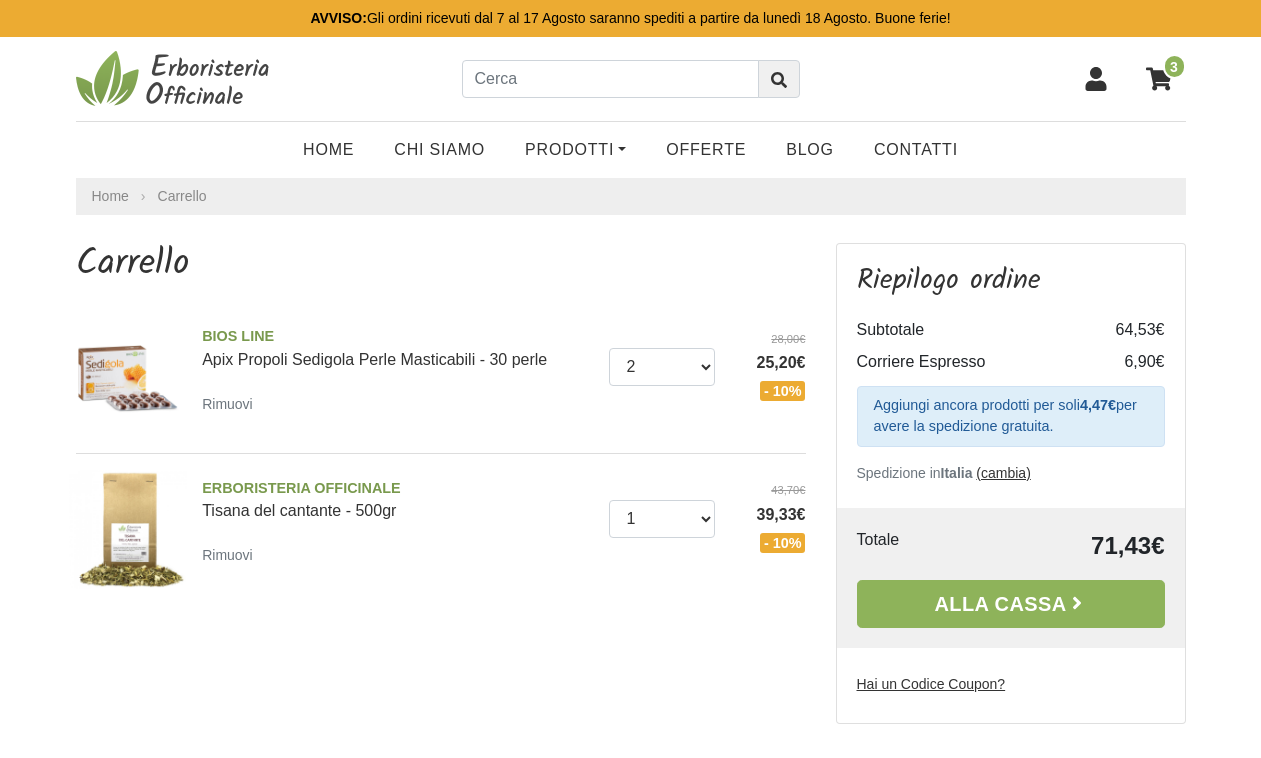 scroll, scrollTop: 0, scrollLeft: 0, axis: both 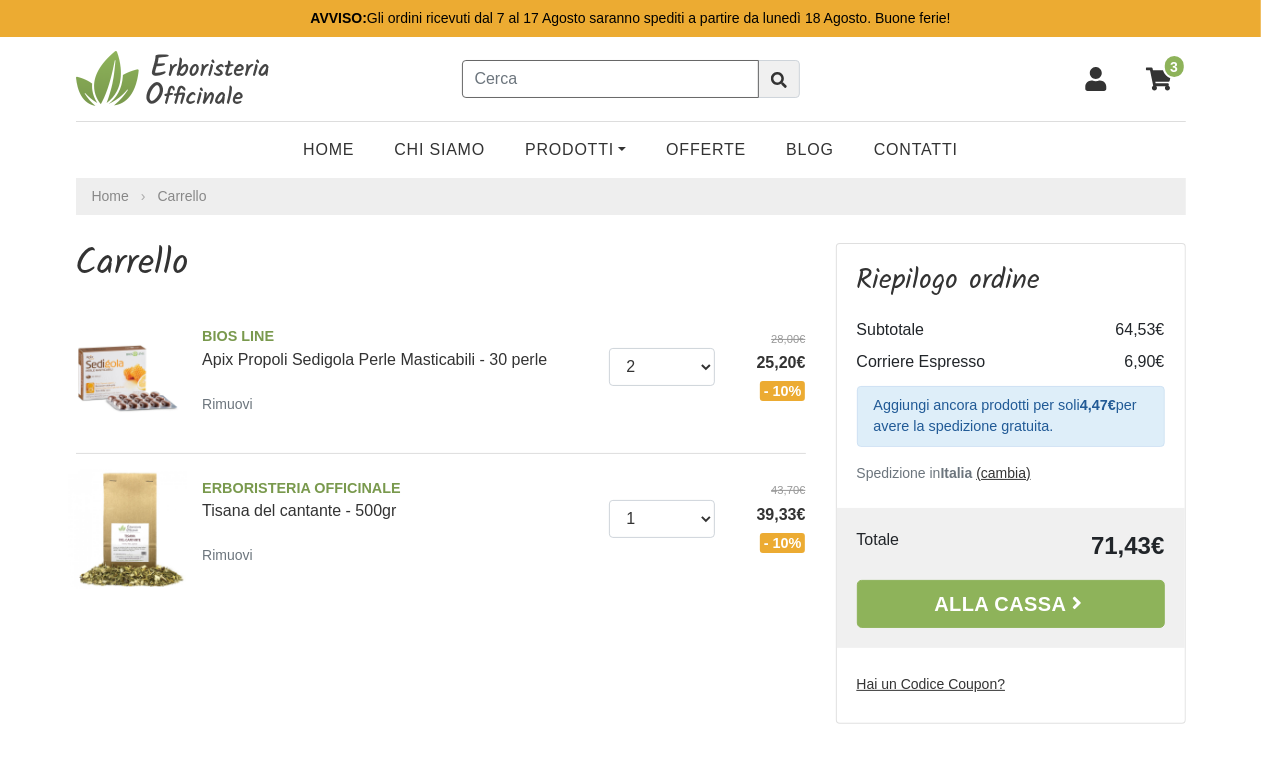 click at bounding box center [610, 79] 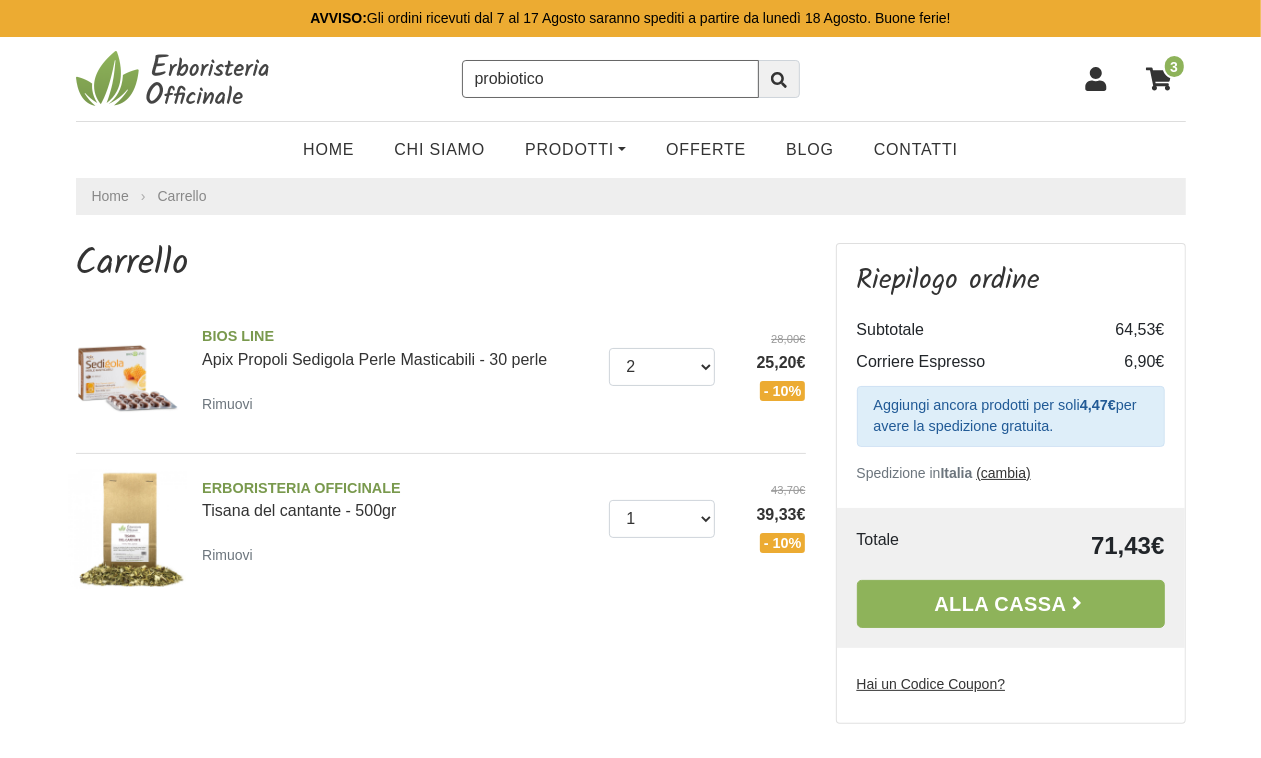 type on "probiotico" 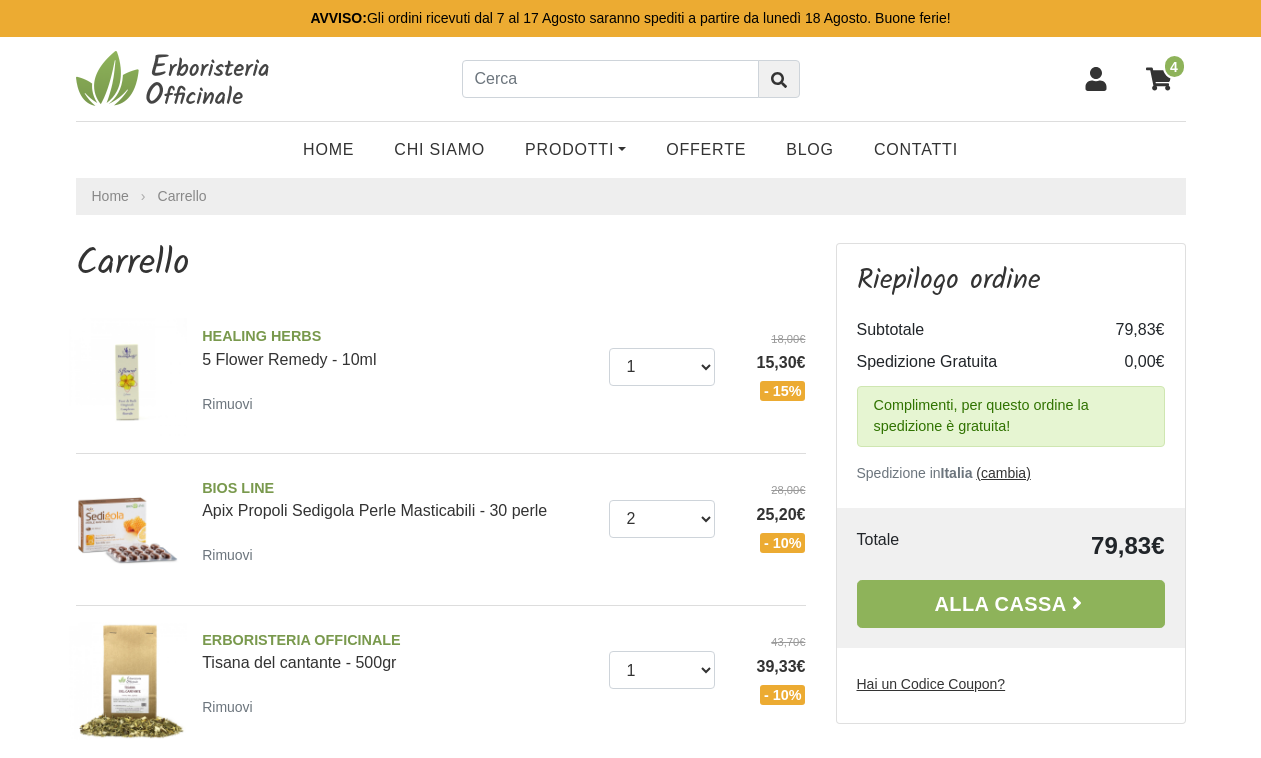 scroll, scrollTop: 0, scrollLeft: 0, axis: both 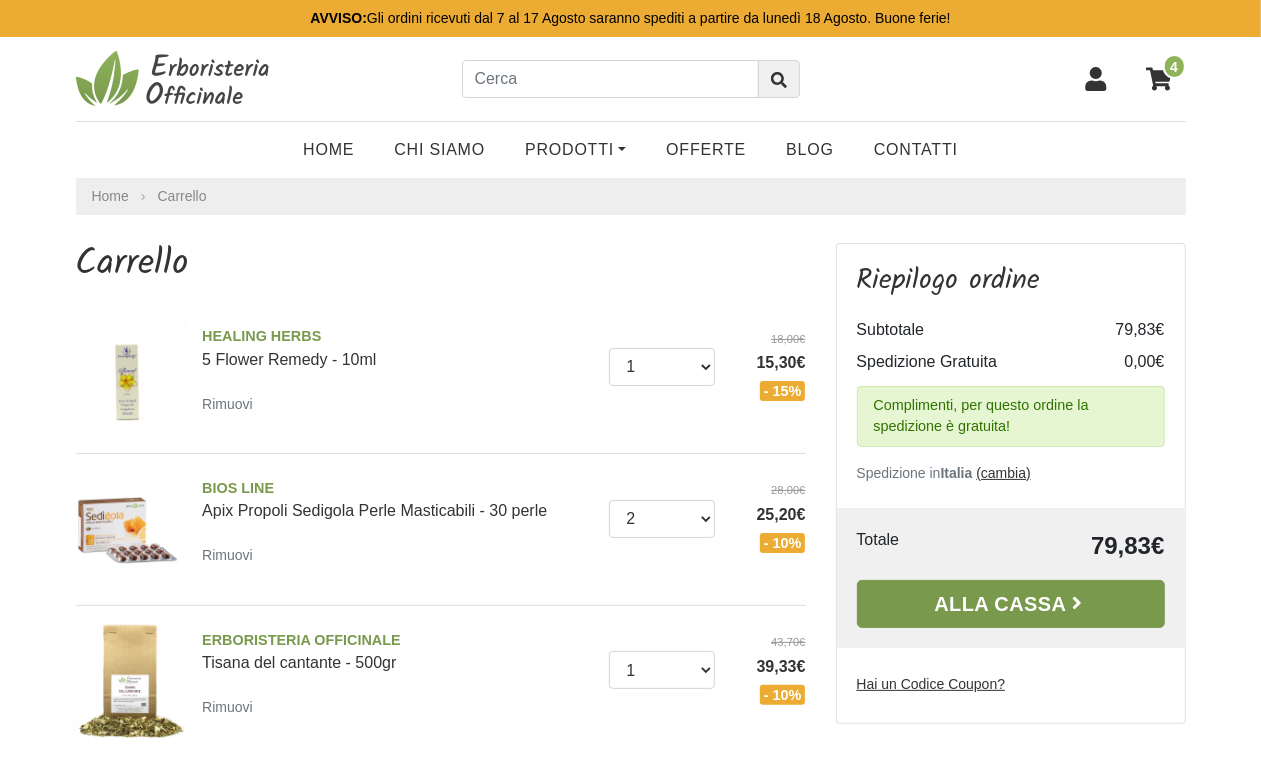 click on "Alla Cassa" at bounding box center [1011, 604] 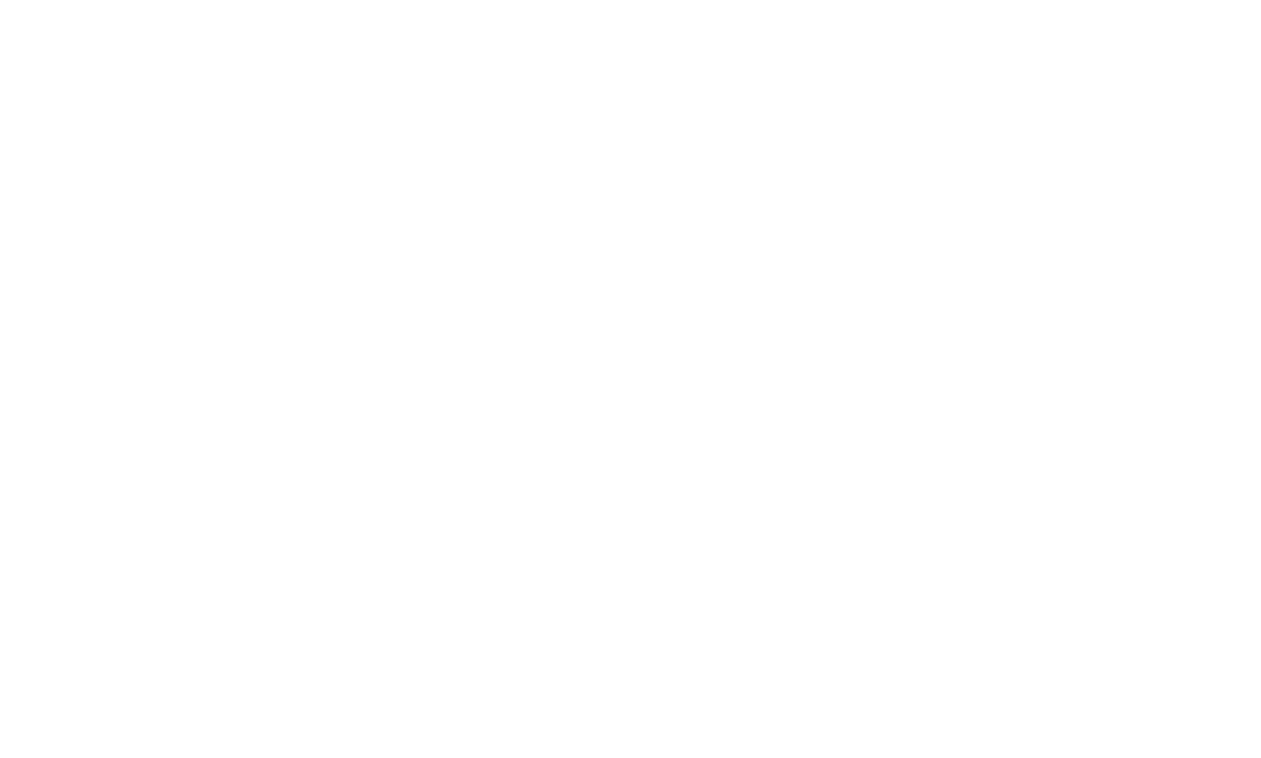 scroll, scrollTop: 0, scrollLeft: 0, axis: both 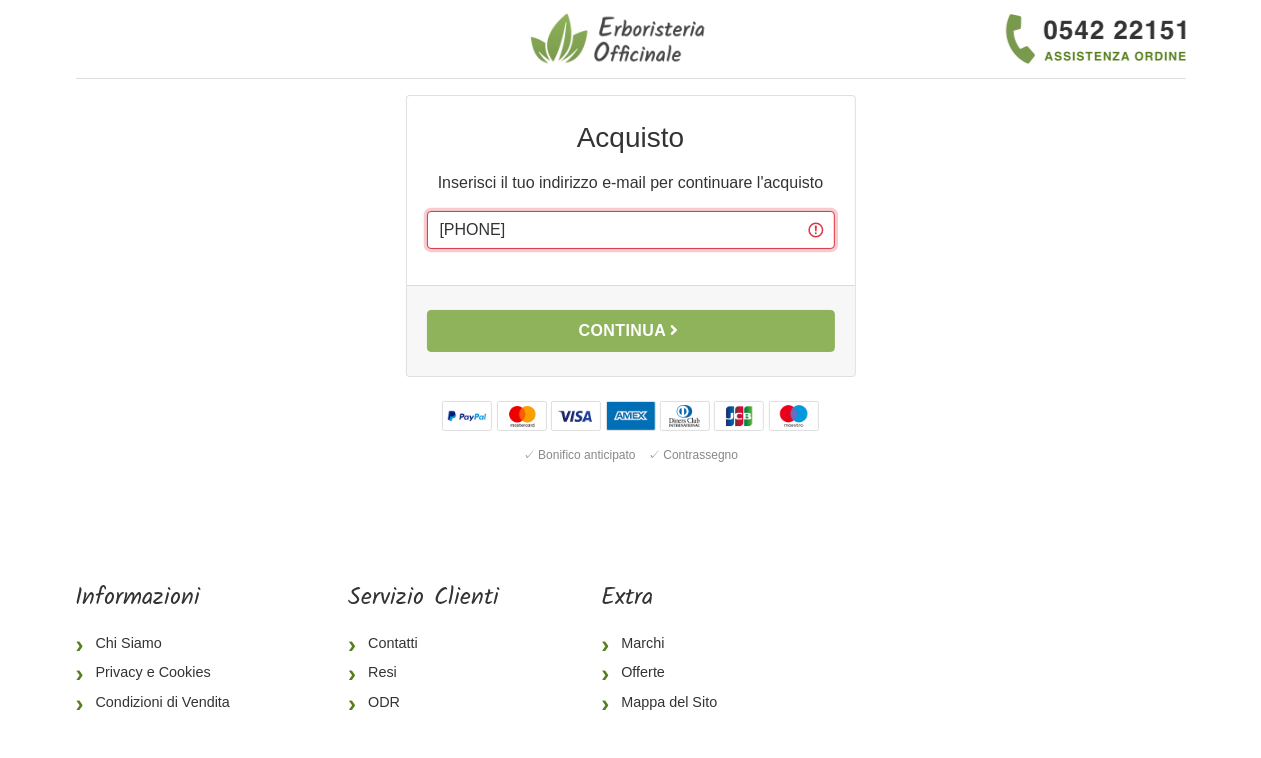 click on "3283488017" at bounding box center (631, 230) 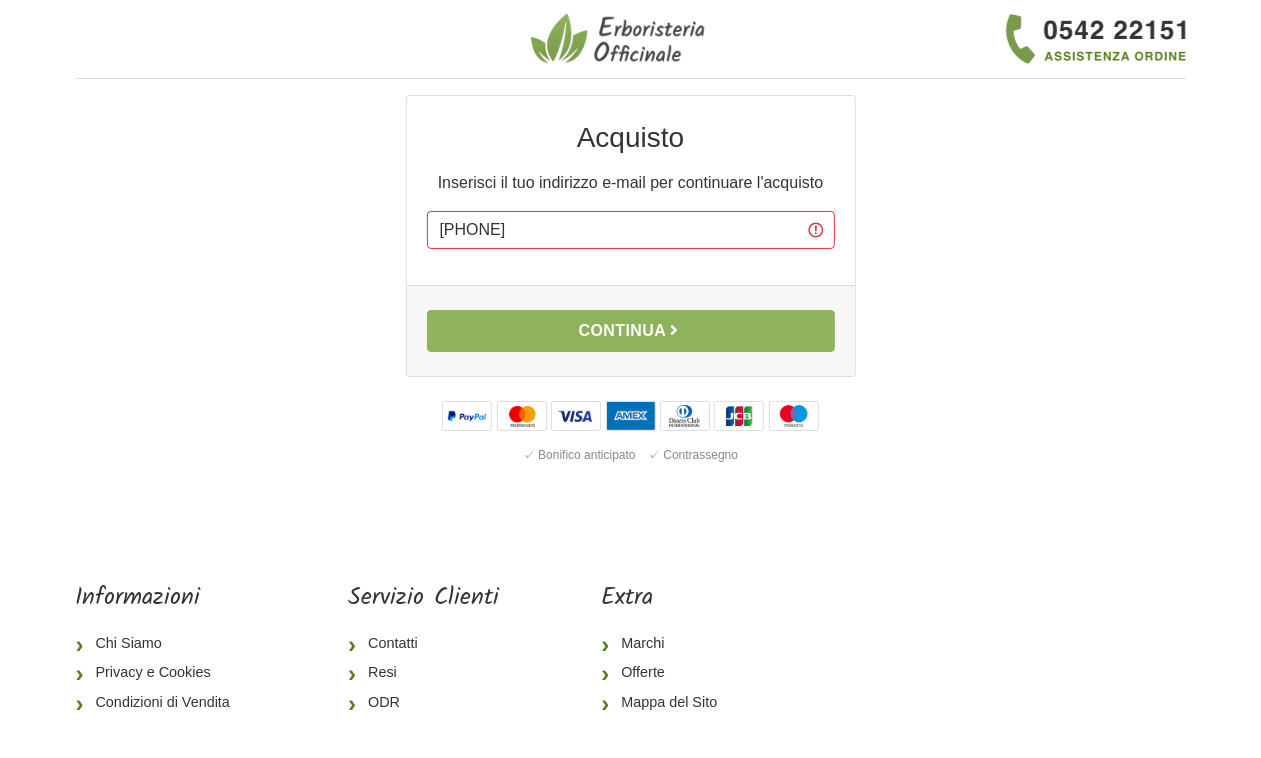 click on "Acquisto
Inserisci il tuo indirizzo e-mail per continuare l'acquisto
E-mail
3283488017
Password
La password protegge i tuoi dati personali e ti è stata inviata tramite email durante il tuo primo acquisto su ErboristeriaOfficinale.it
Non ricordo la mia password
Continua
✓ Bonifico anticipato
✓ Contrassegno" at bounding box center (631, 299) 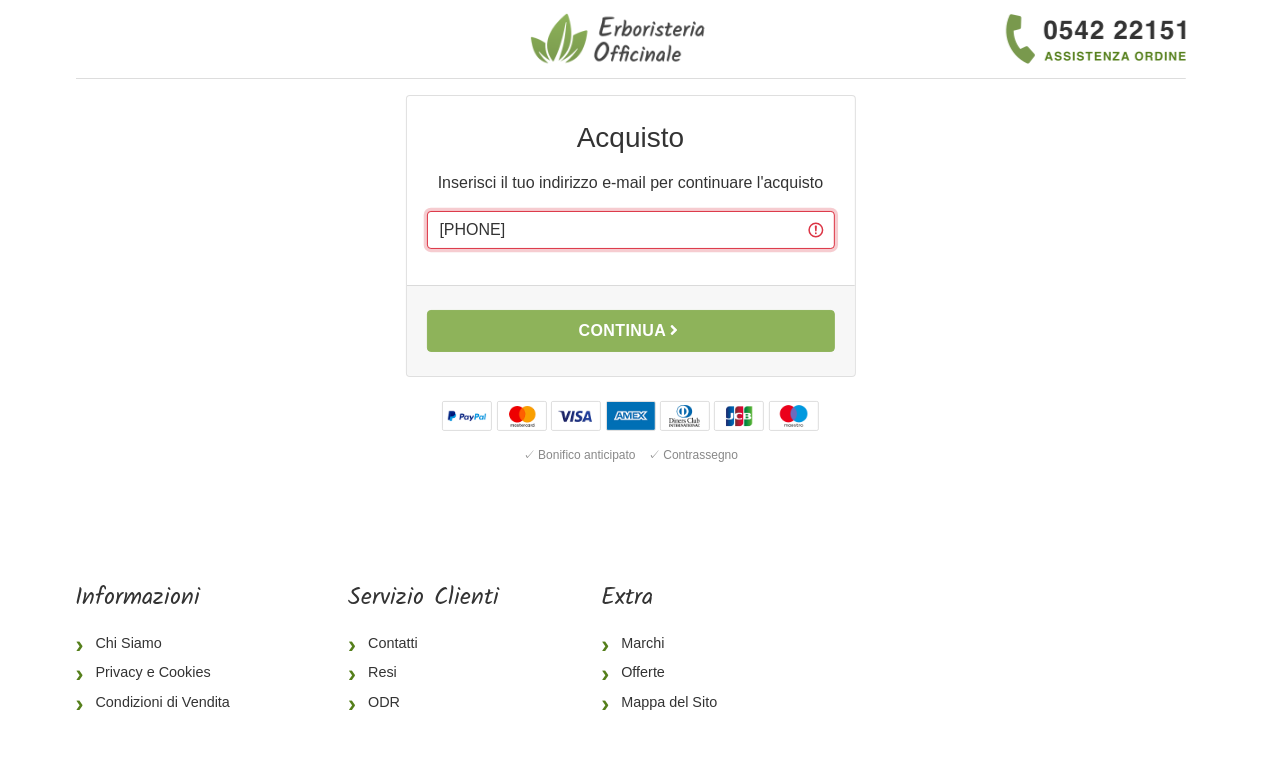click on "3283488017" at bounding box center [631, 230] 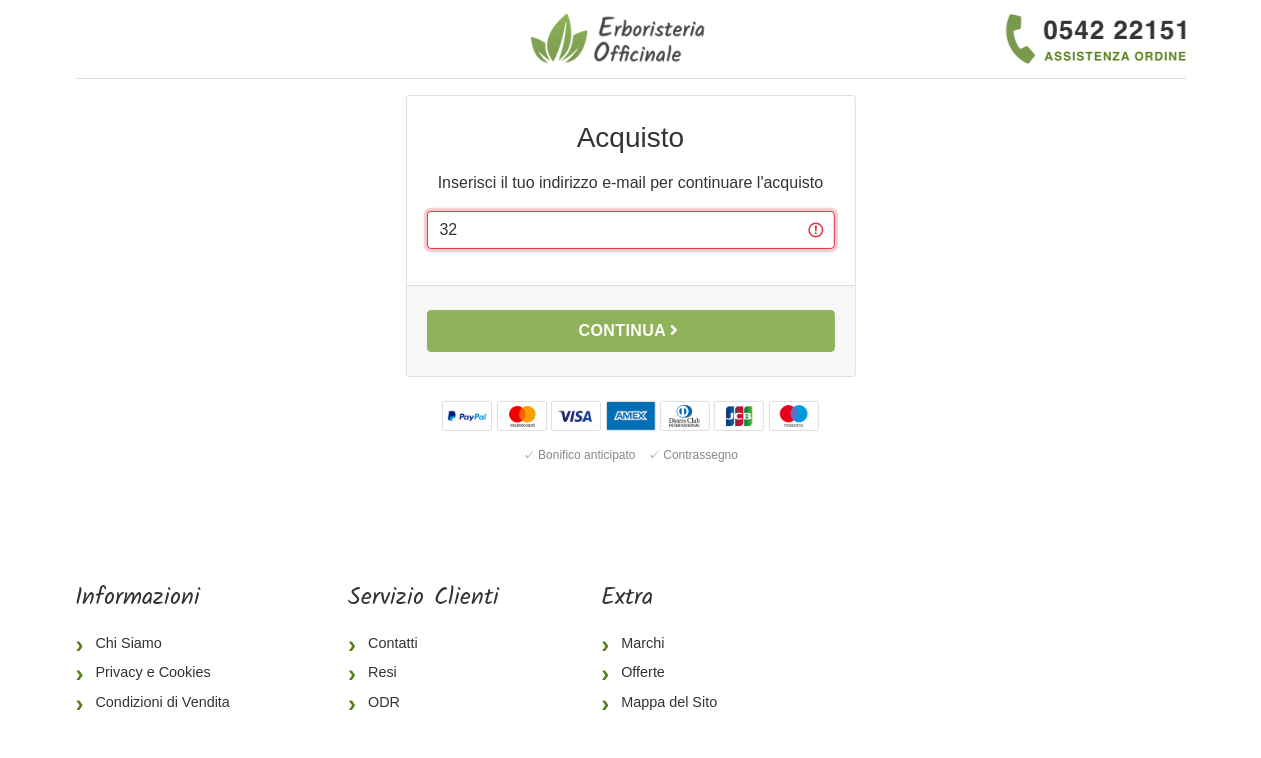 type on "3" 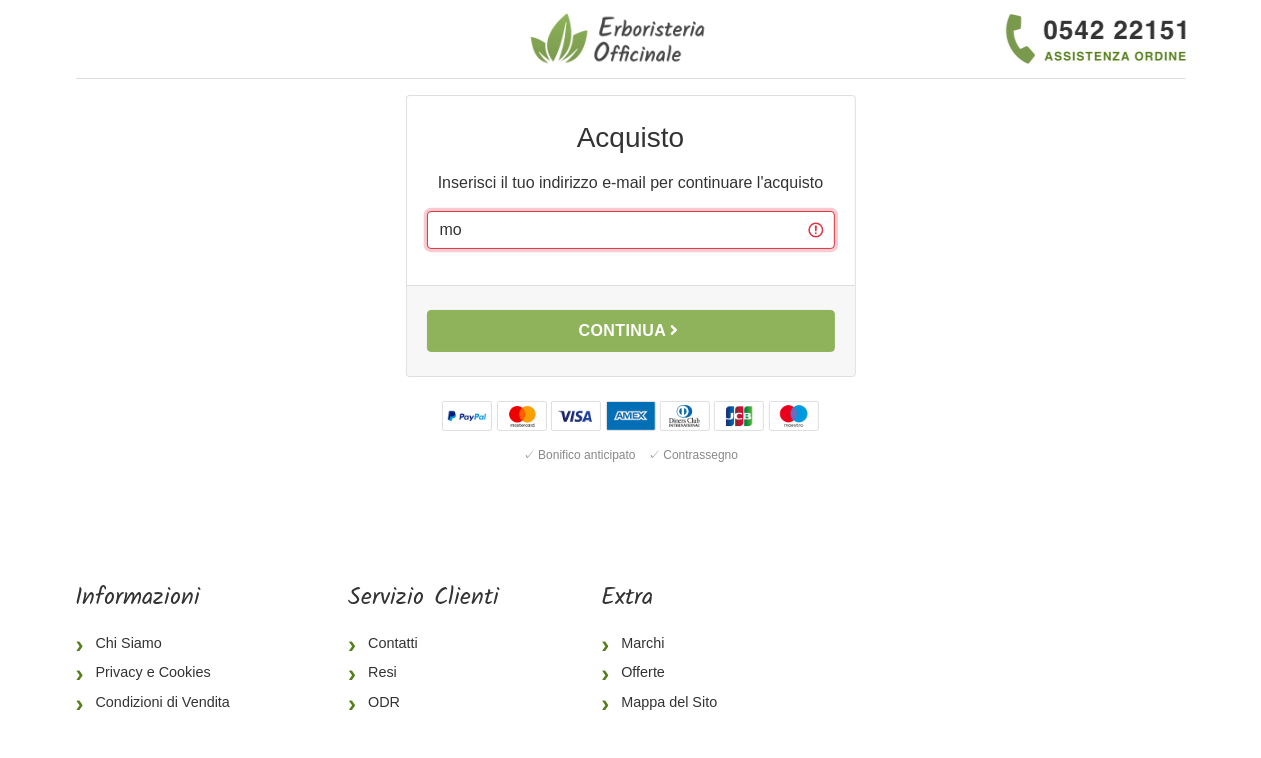 type on "mosca3@alice.it" 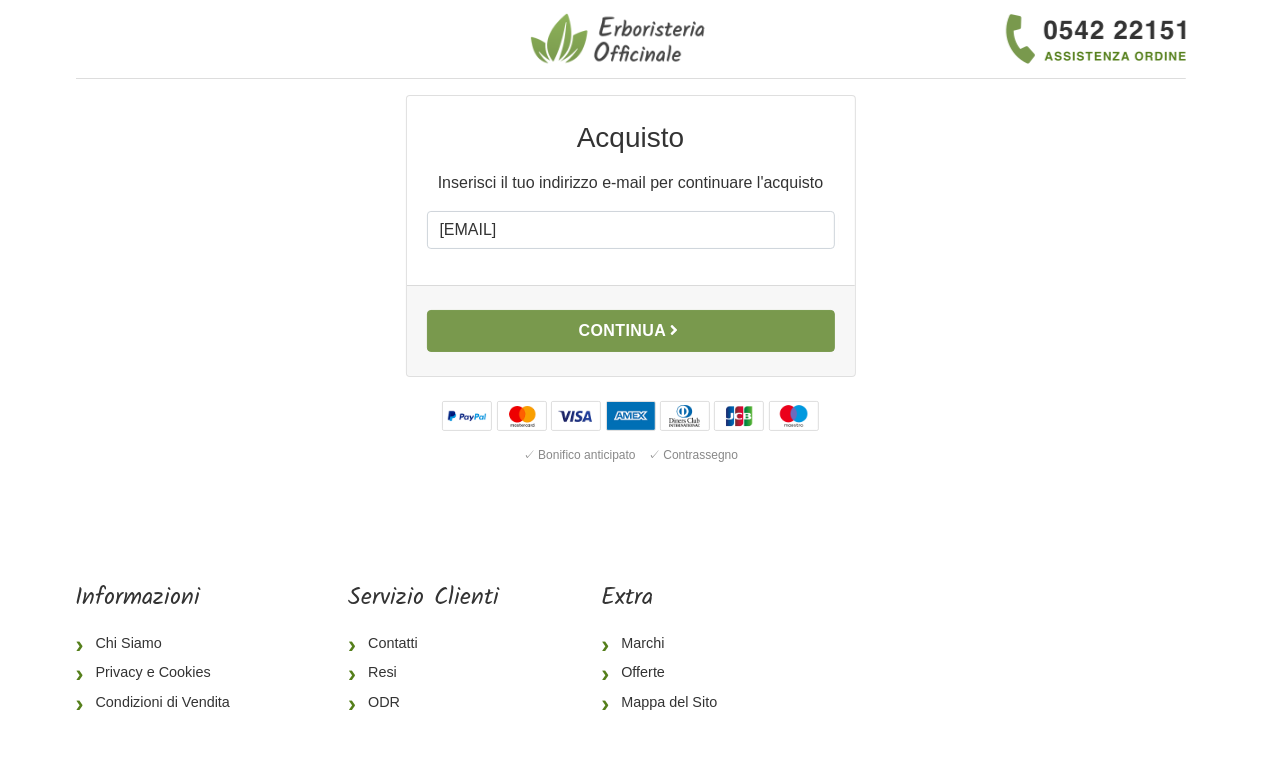 click on "Continua" at bounding box center (631, 331) 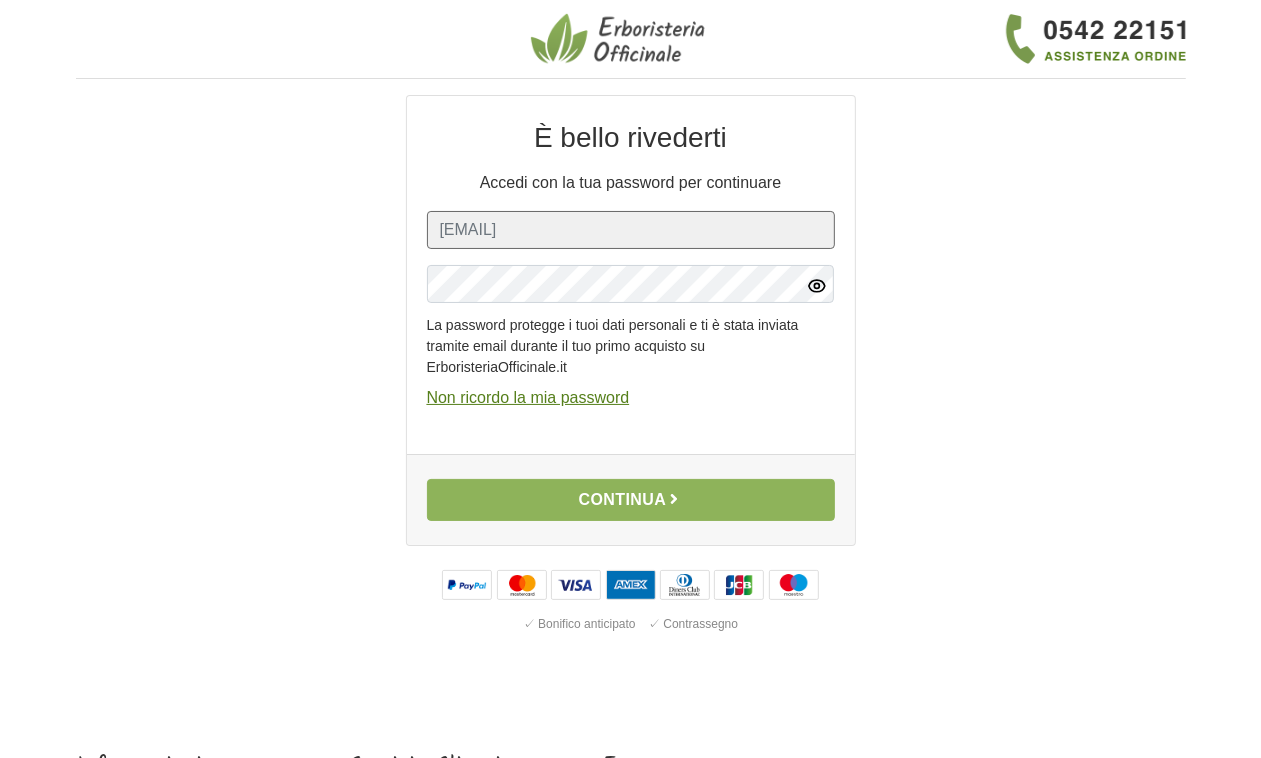 click on "mosca3@alice.it" at bounding box center [631, 230] 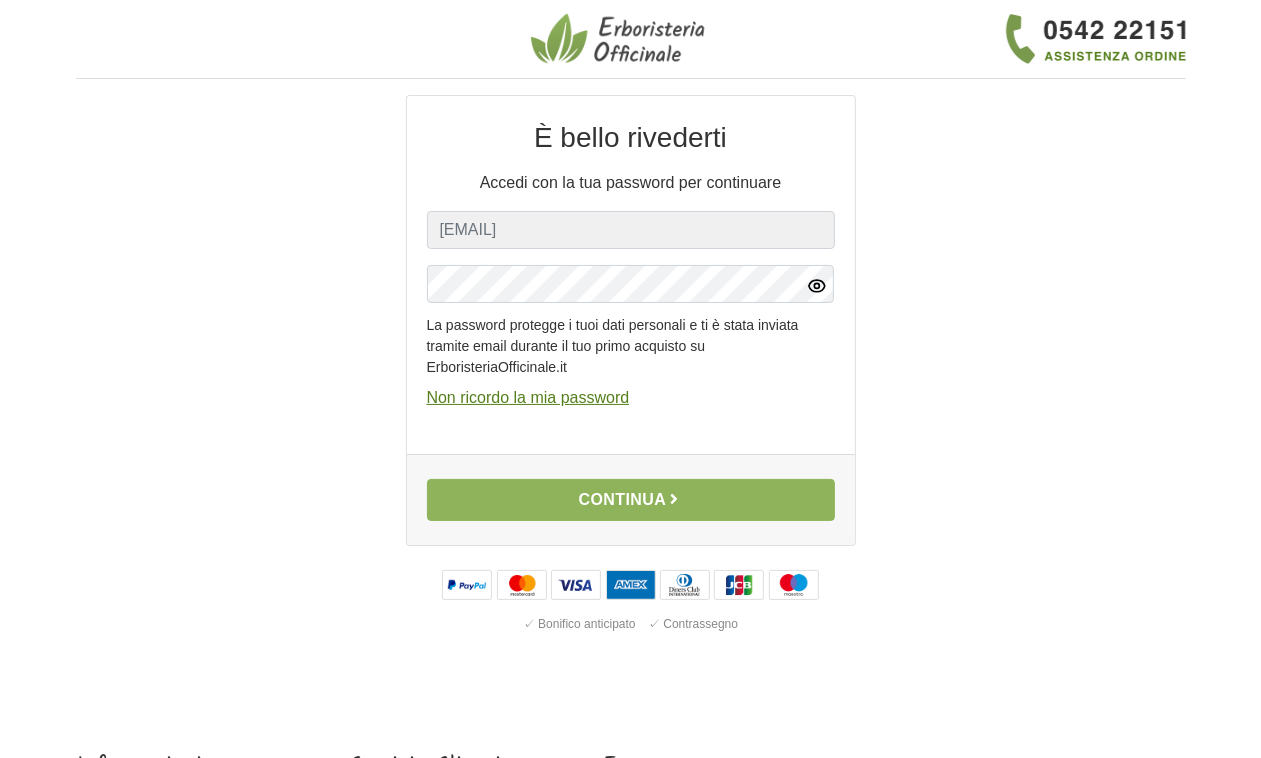 click on "È bello rivederti
Accedi con la tua password per continuare
E-mail
mosca3@alice.it
Password
La password protegge i tuoi dati personali e ti è stata inviata tramite email durante il tuo primo acquisto su ErboristeriaOfficinale.it
Non ricordo la mia password
Continua
✓ Bonifico anticipato
✓ Contrassegno" at bounding box center [631, 384] 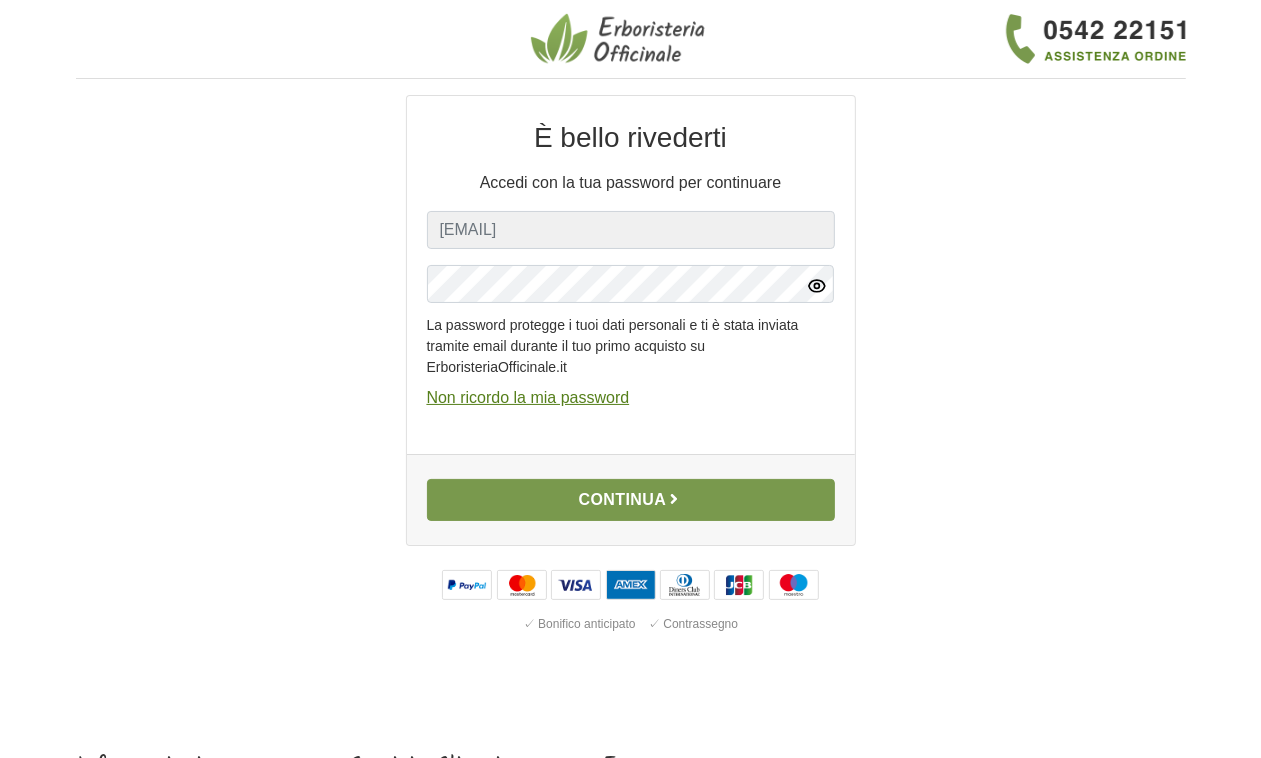 click on "Continua" at bounding box center (631, 500) 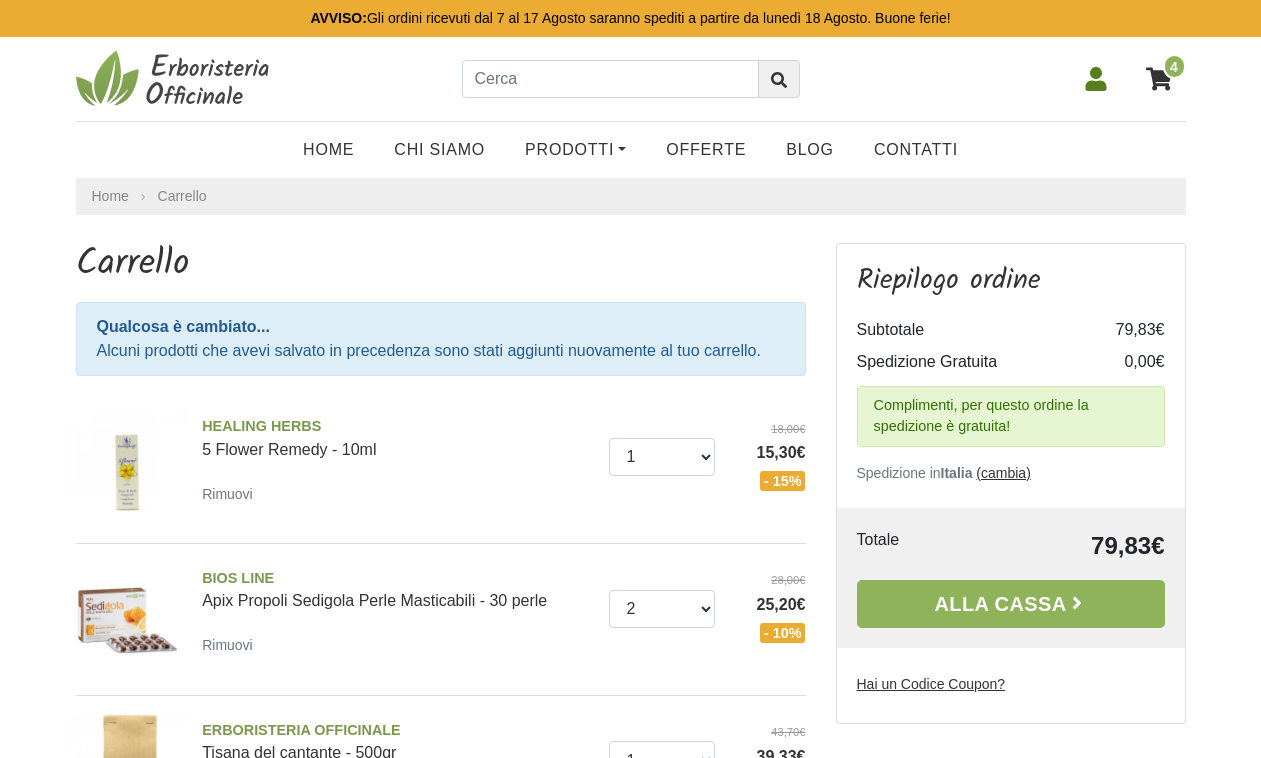 scroll, scrollTop: 0, scrollLeft: 0, axis: both 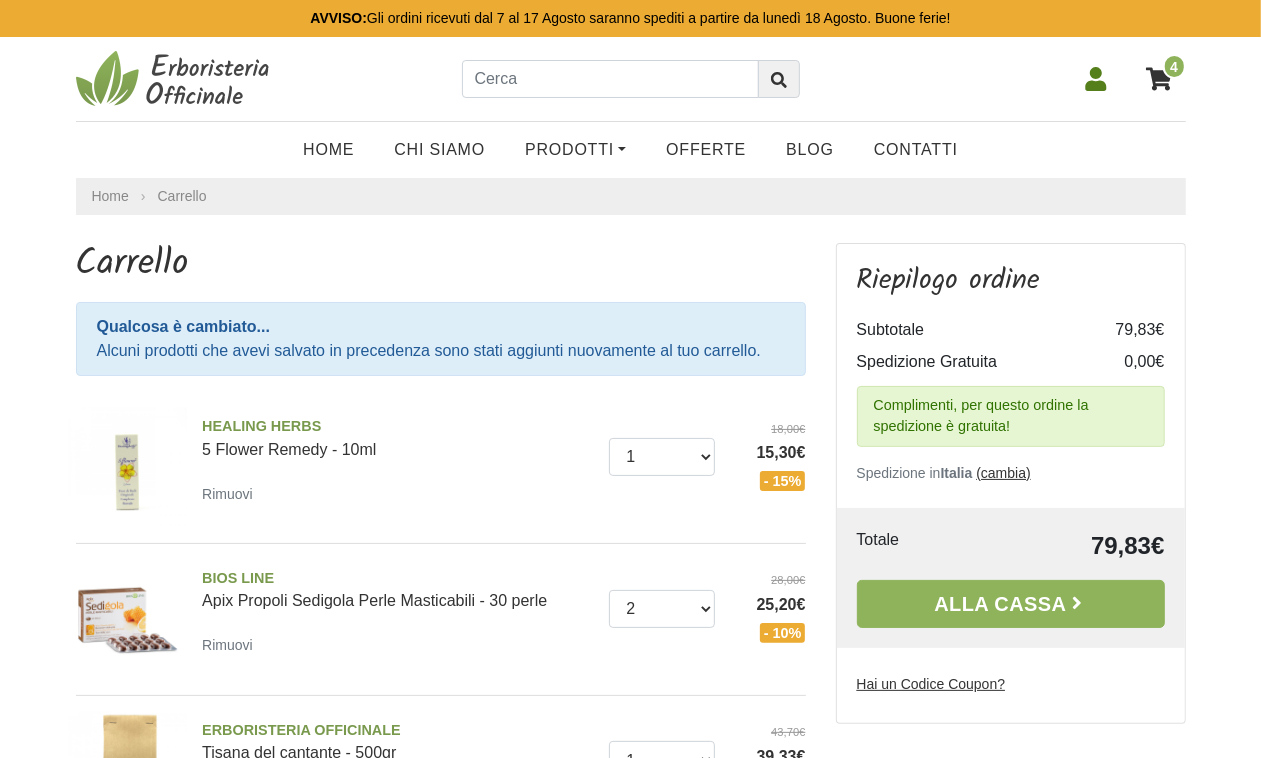 click on "4
Home
Chi Siamo
Prodotti
Fit-Therapy
Caramelle, Liquirizia, Dolcificanti
Cosmetici naturali" at bounding box center [630, 107] 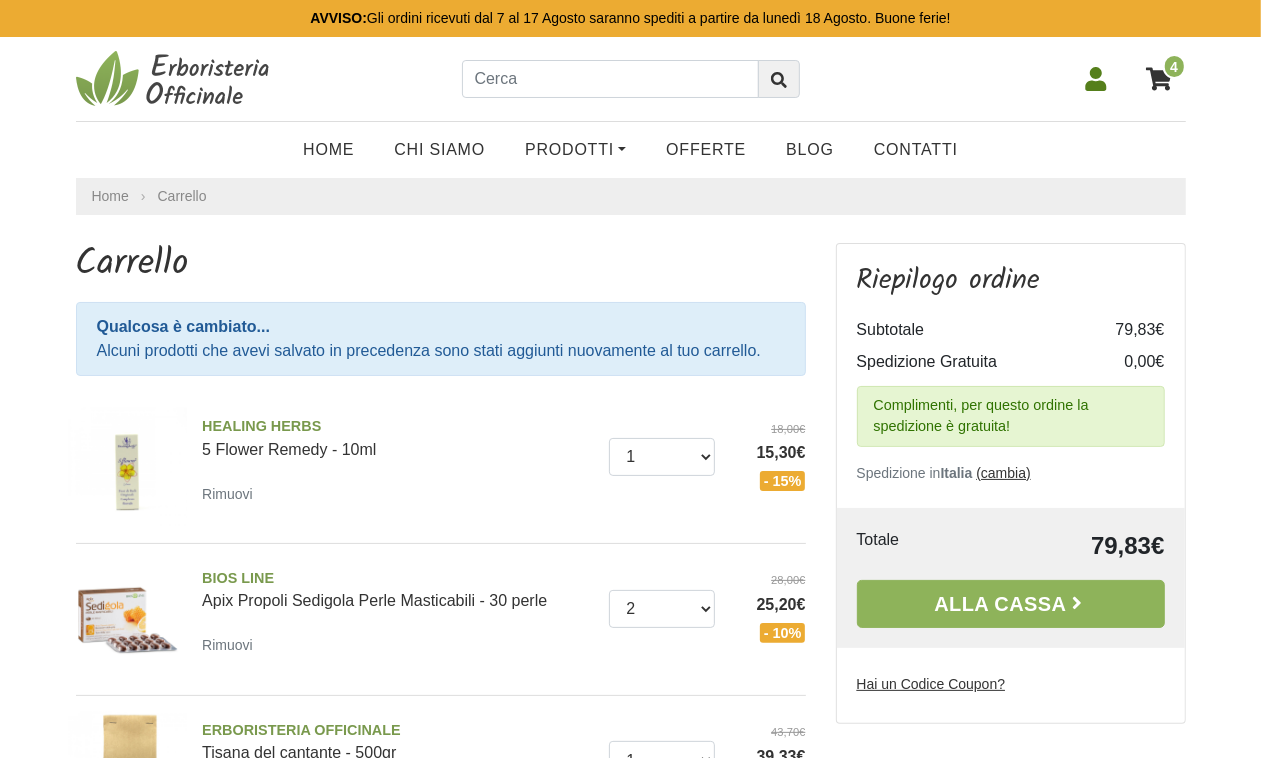 click on "4
Home
Chi Siamo
Prodotti
Fit-Therapy
Caramelle, Liquirizia, Dolcificanti
Cosmetici naturali" at bounding box center [630, 107] 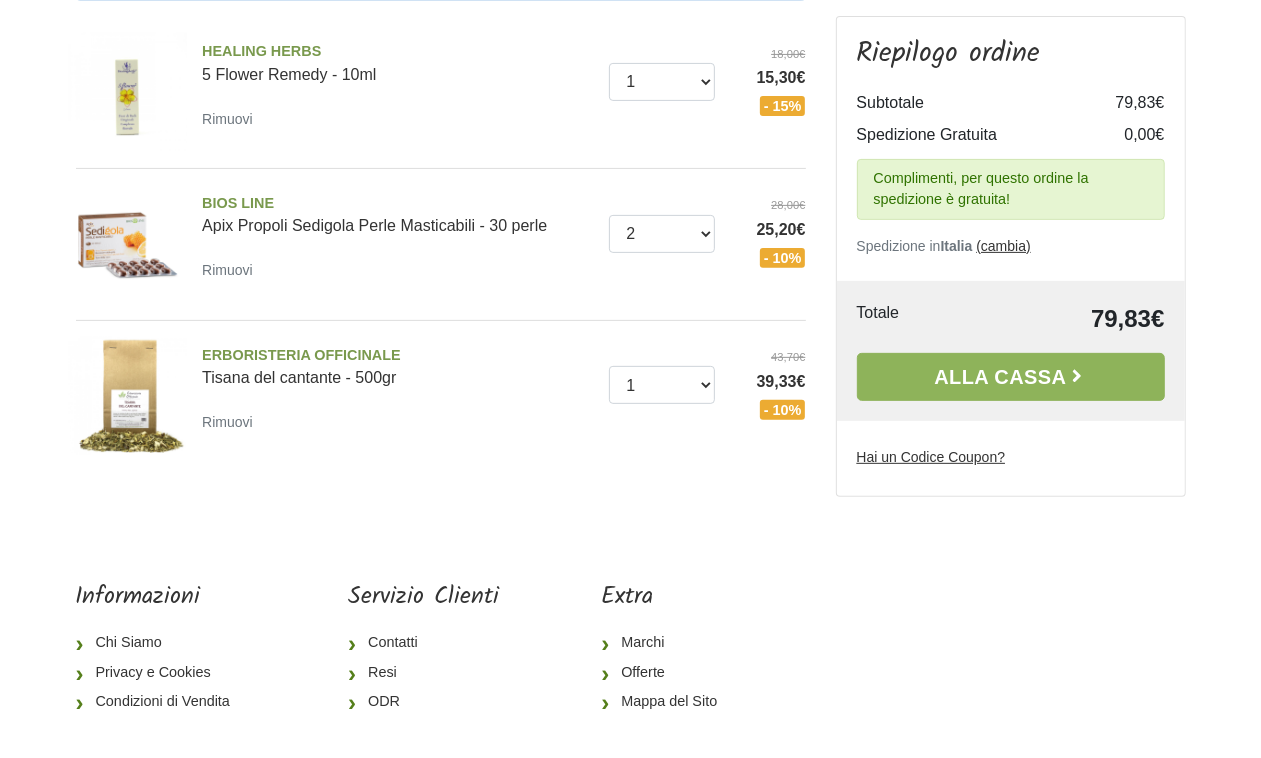 scroll, scrollTop: 0, scrollLeft: 0, axis: both 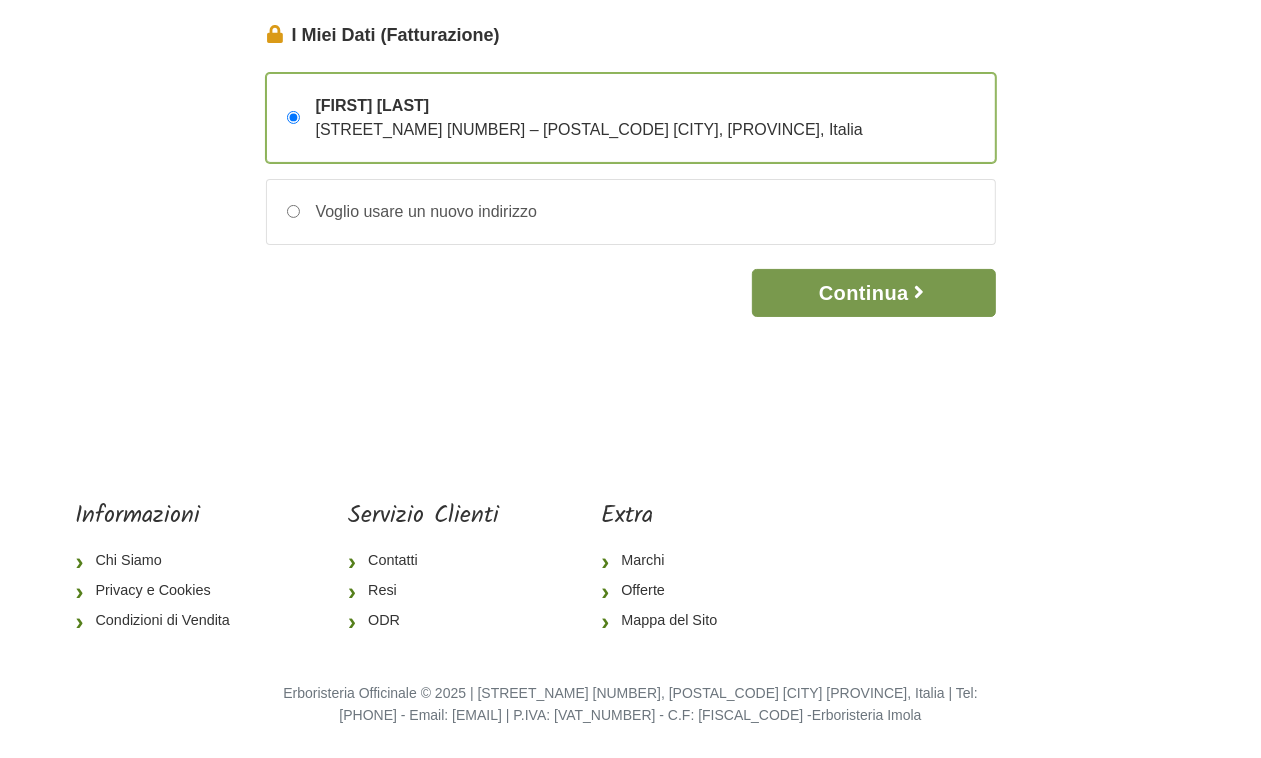 click on "Continua" at bounding box center [873, 293] 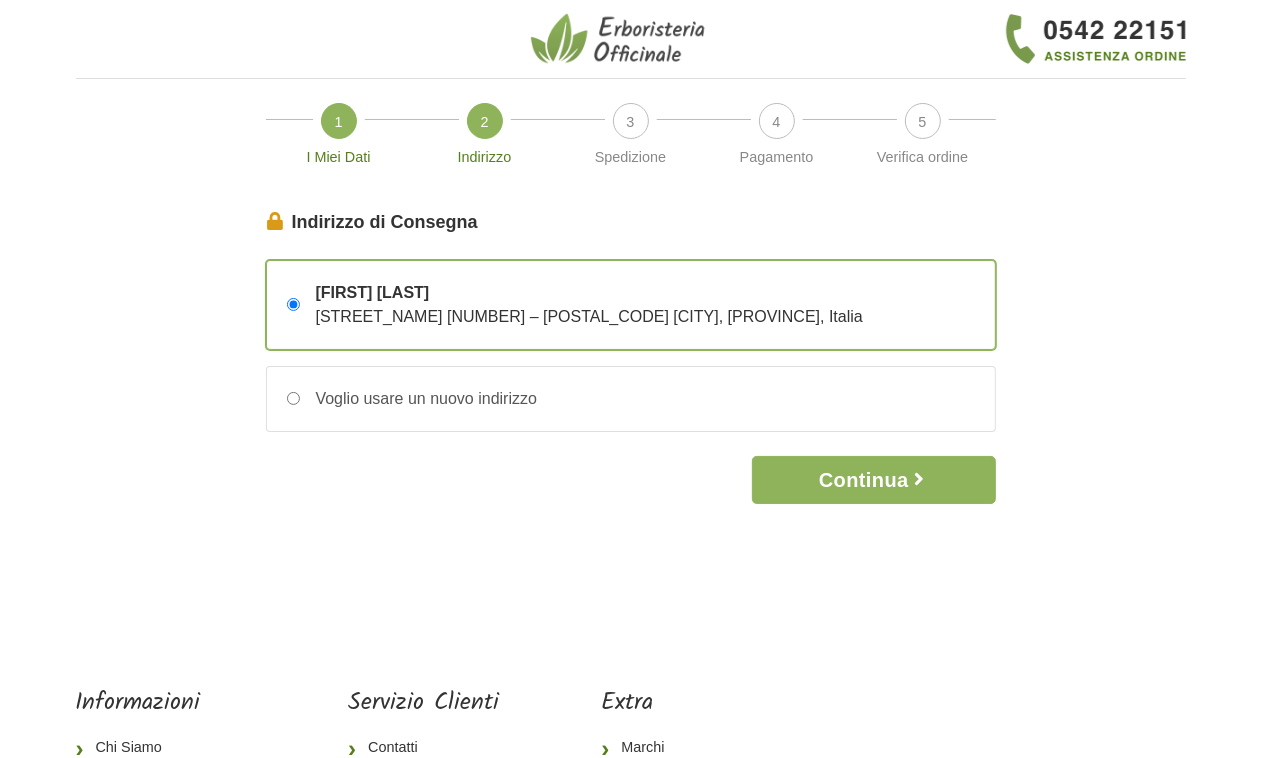 click on "1" at bounding box center [339, 121] 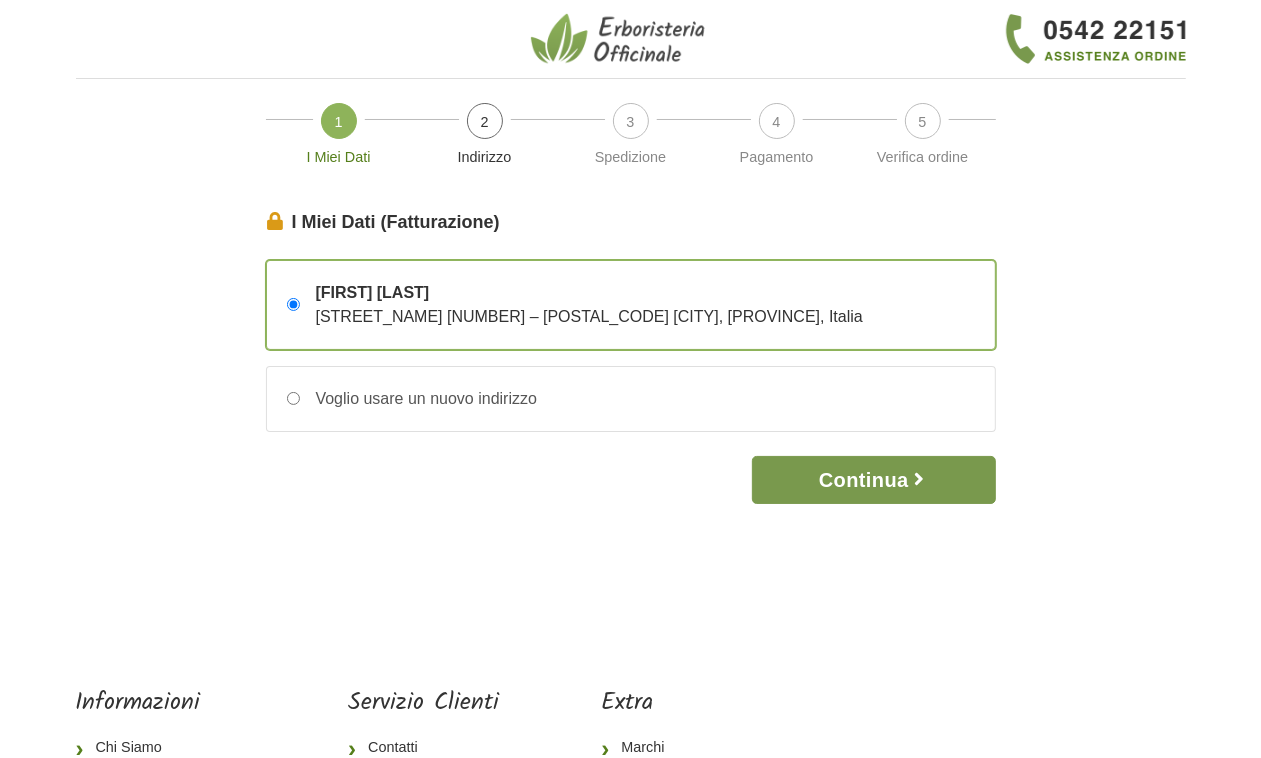 click on "Continua" at bounding box center (873, 480) 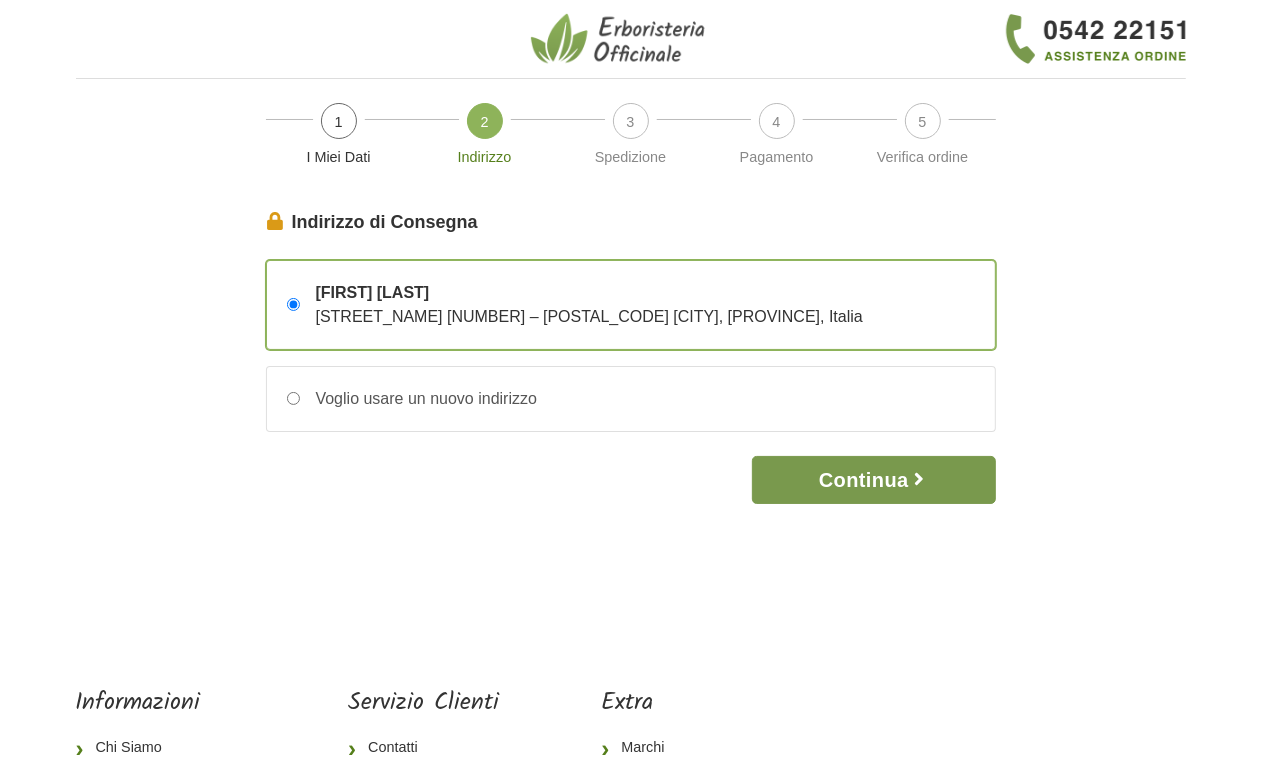 click on "Continua" at bounding box center [873, 480] 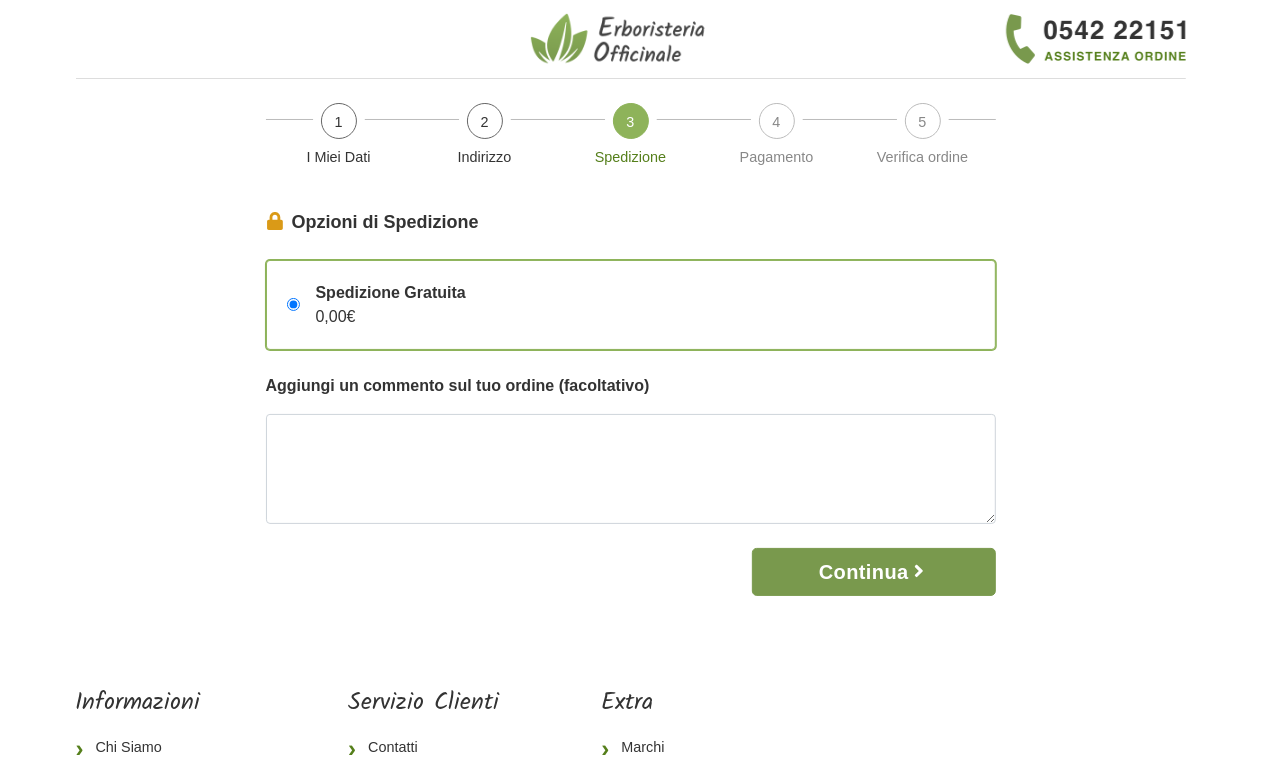 click on "Continua" at bounding box center [873, 572] 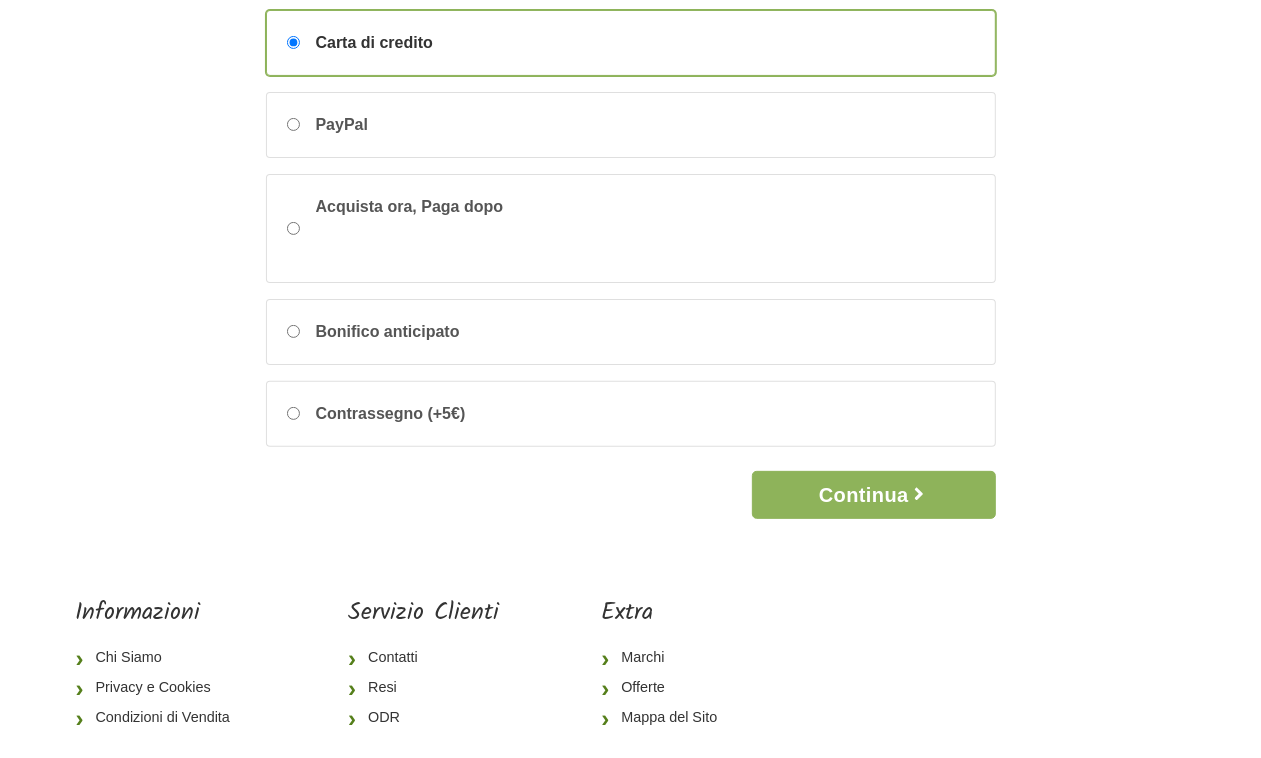 scroll, scrollTop: 125, scrollLeft: 0, axis: vertical 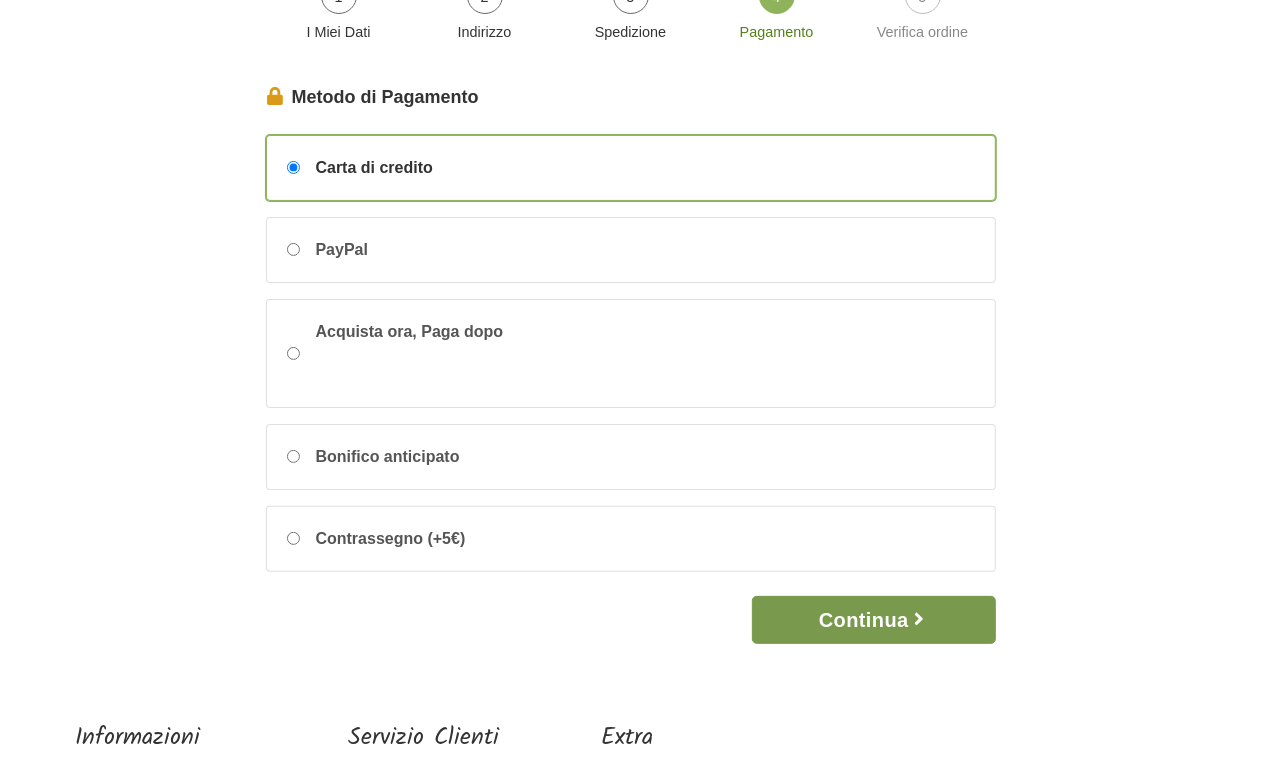 click on "Continua" at bounding box center (873, 620) 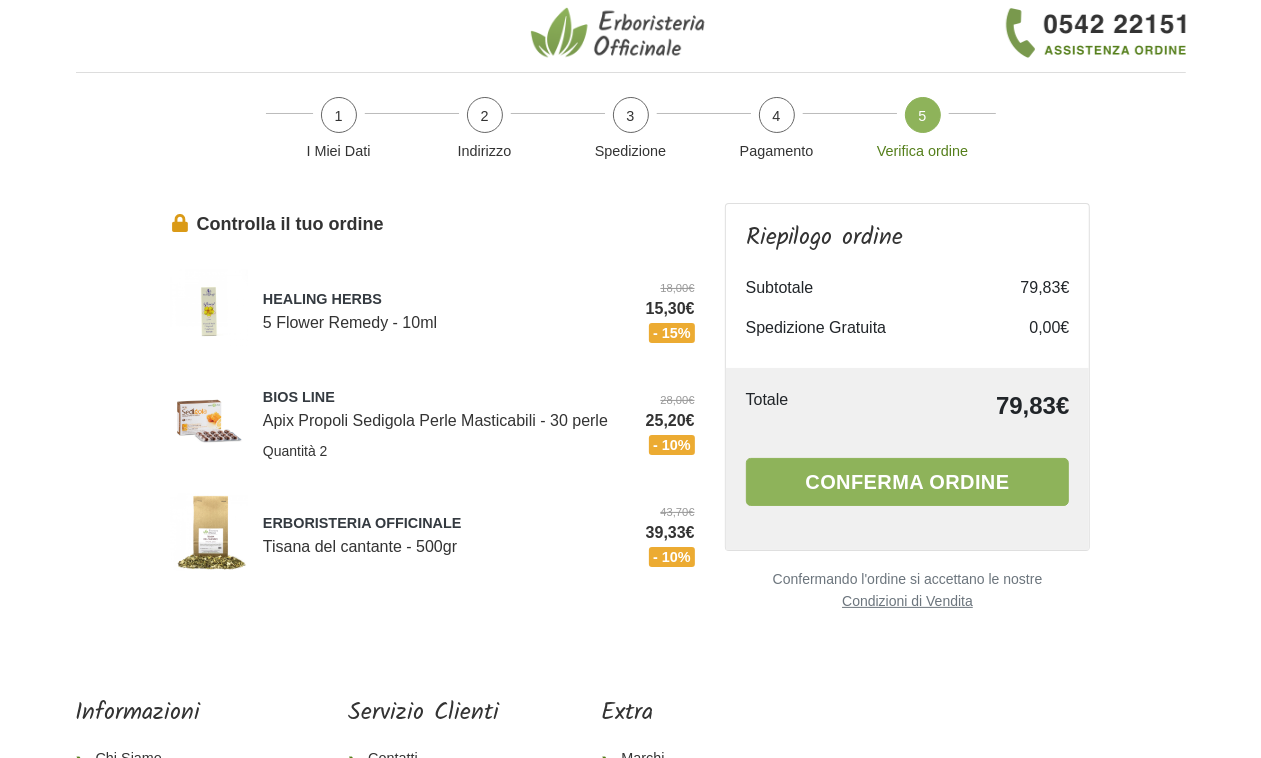 scroll, scrollTop: 0, scrollLeft: 0, axis: both 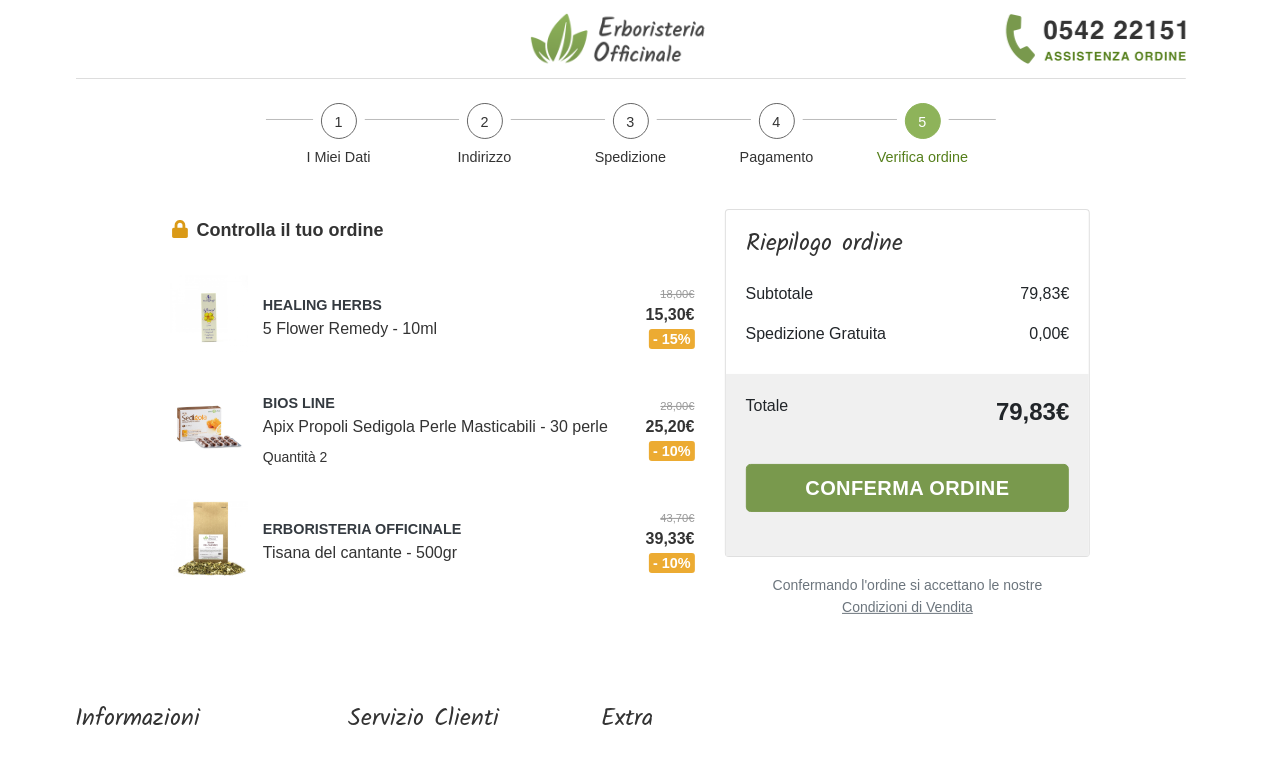 click on "Conferma ordine" at bounding box center (908, 488) 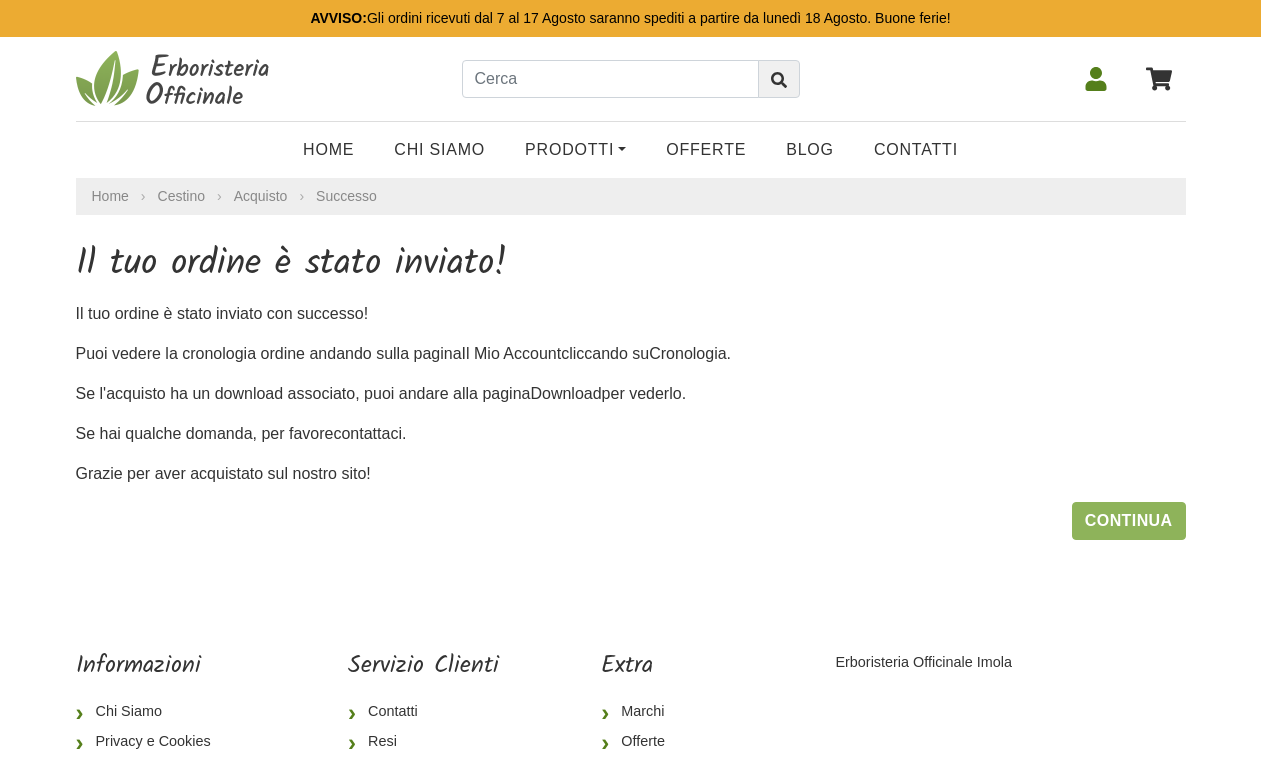 scroll, scrollTop: 0, scrollLeft: 0, axis: both 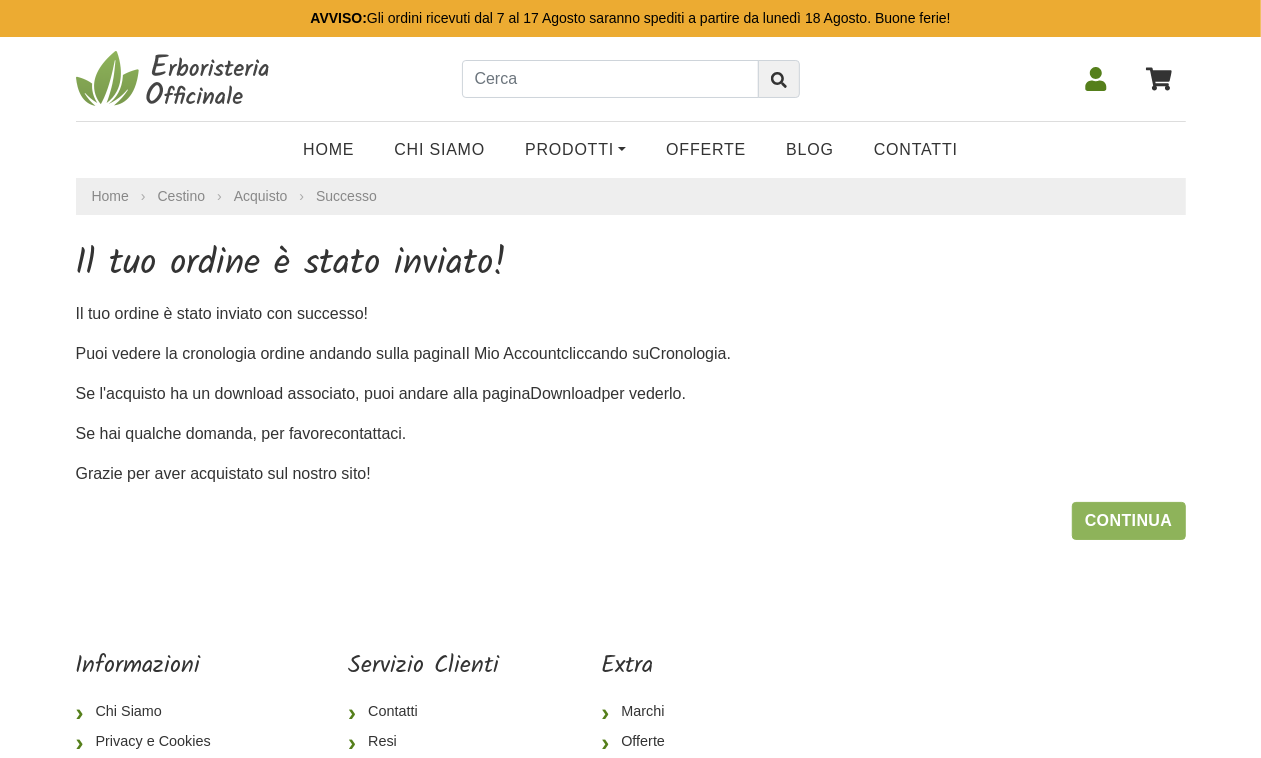 click 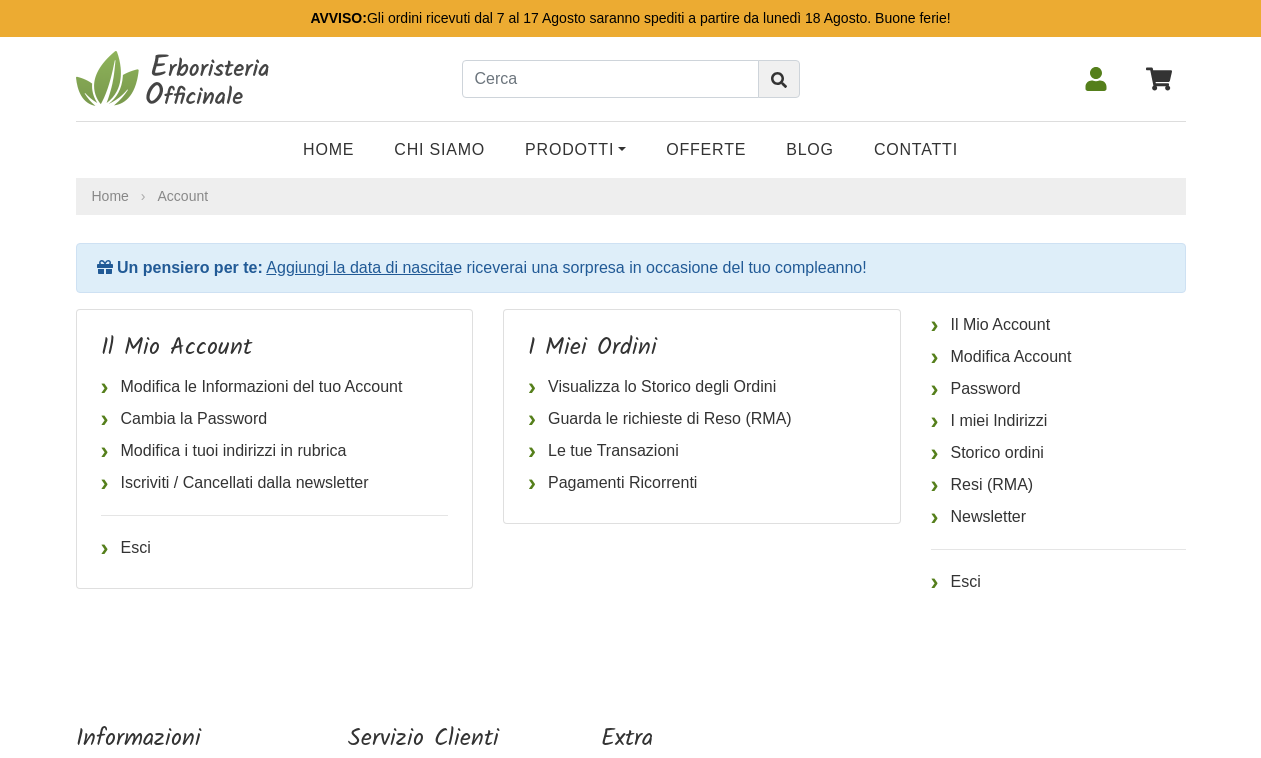 scroll, scrollTop: 0, scrollLeft: 0, axis: both 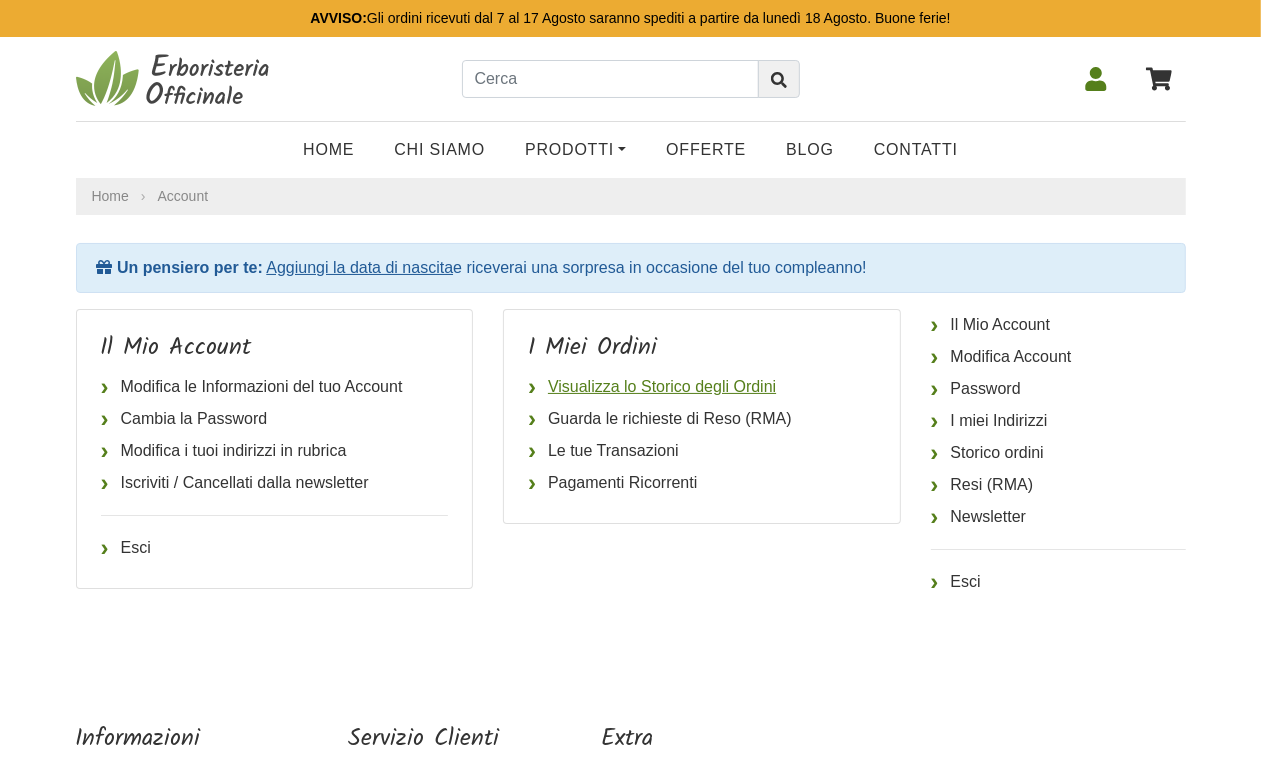 click on "Visualizza lo Storico degli Ordini" at bounding box center [702, 387] 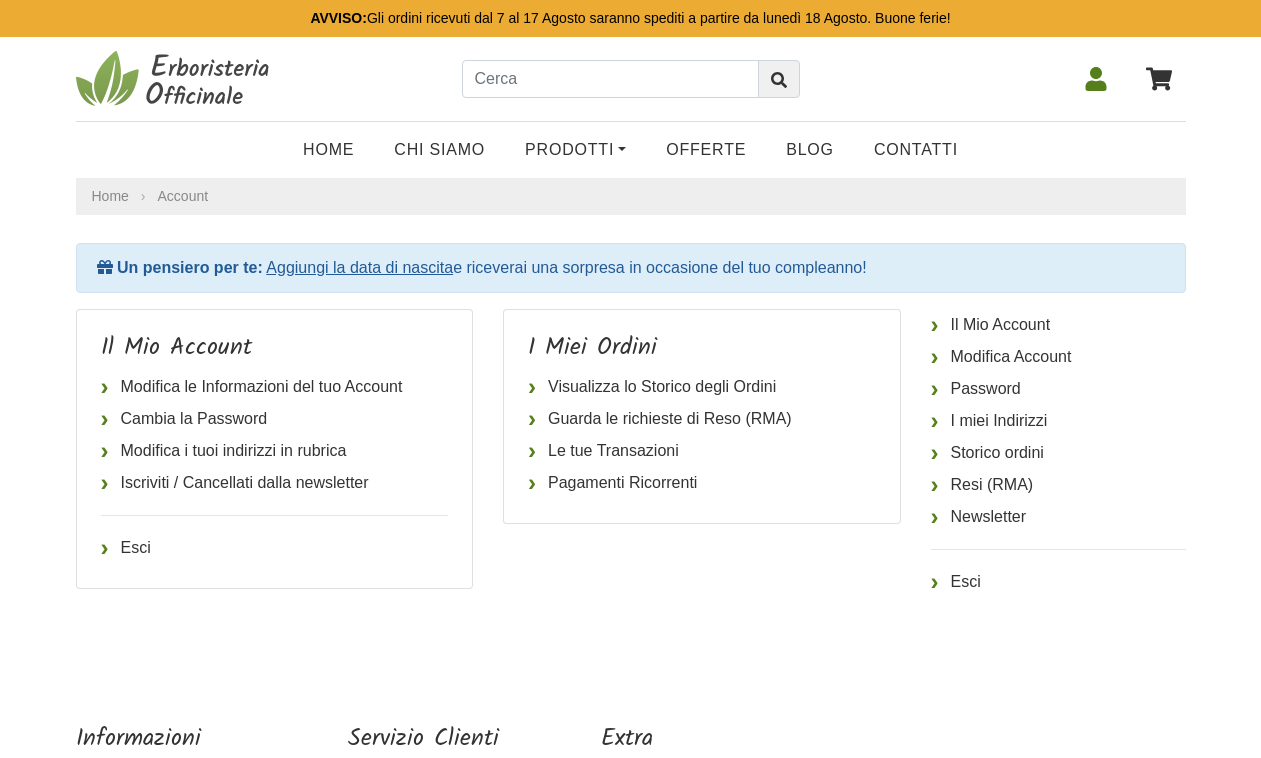 scroll, scrollTop: 0, scrollLeft: 0, axis: both 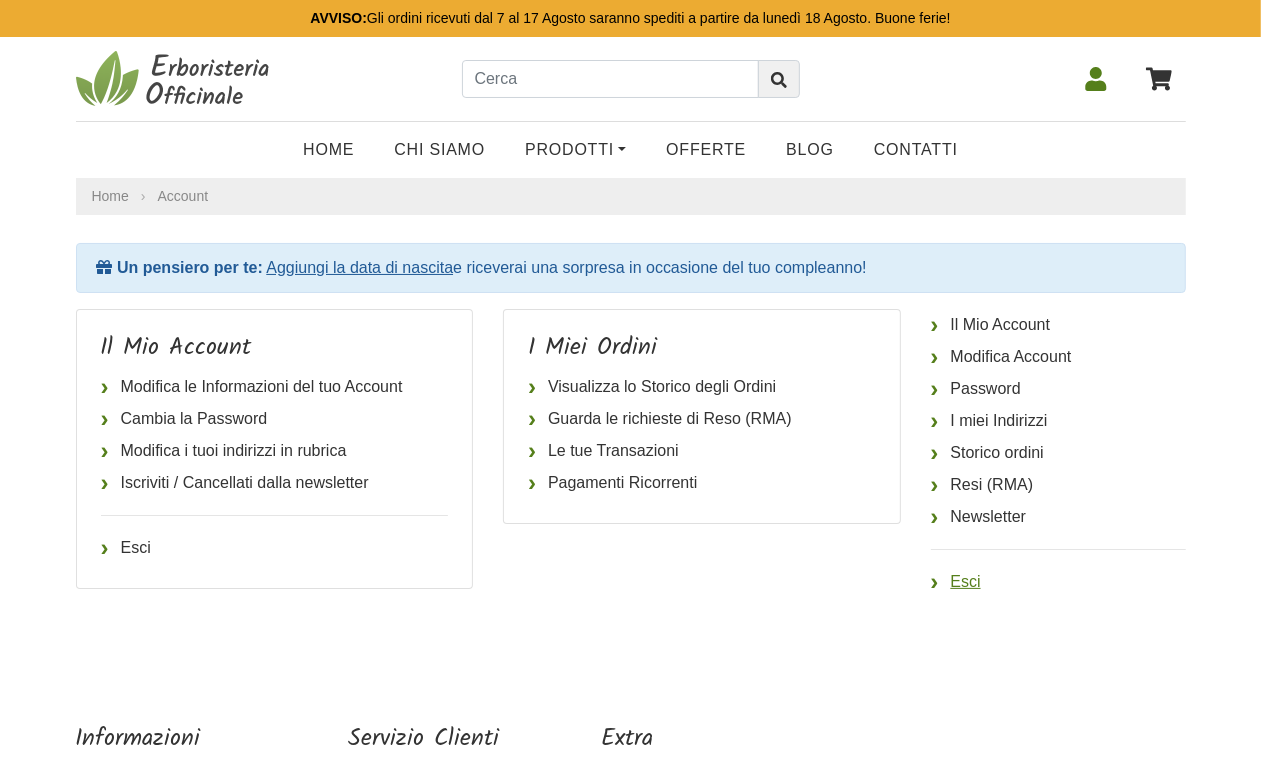 click on "Esci" at bounding box center [1058, 582] 